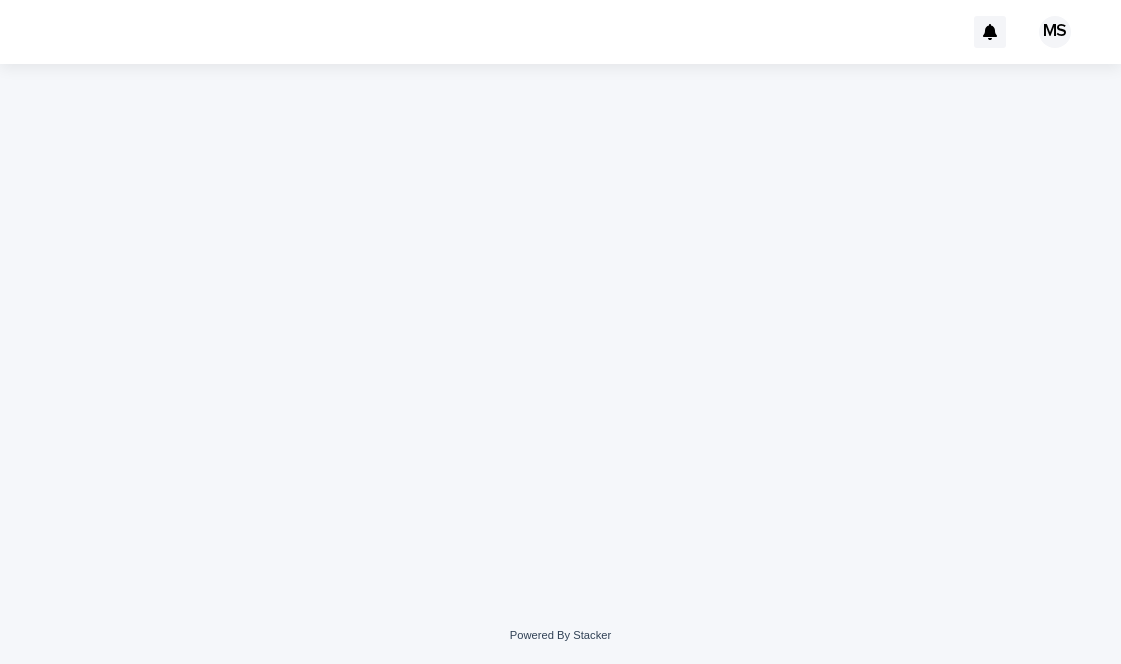 scroll, scrollTop: 0, scrollLeft: 0, axis: both 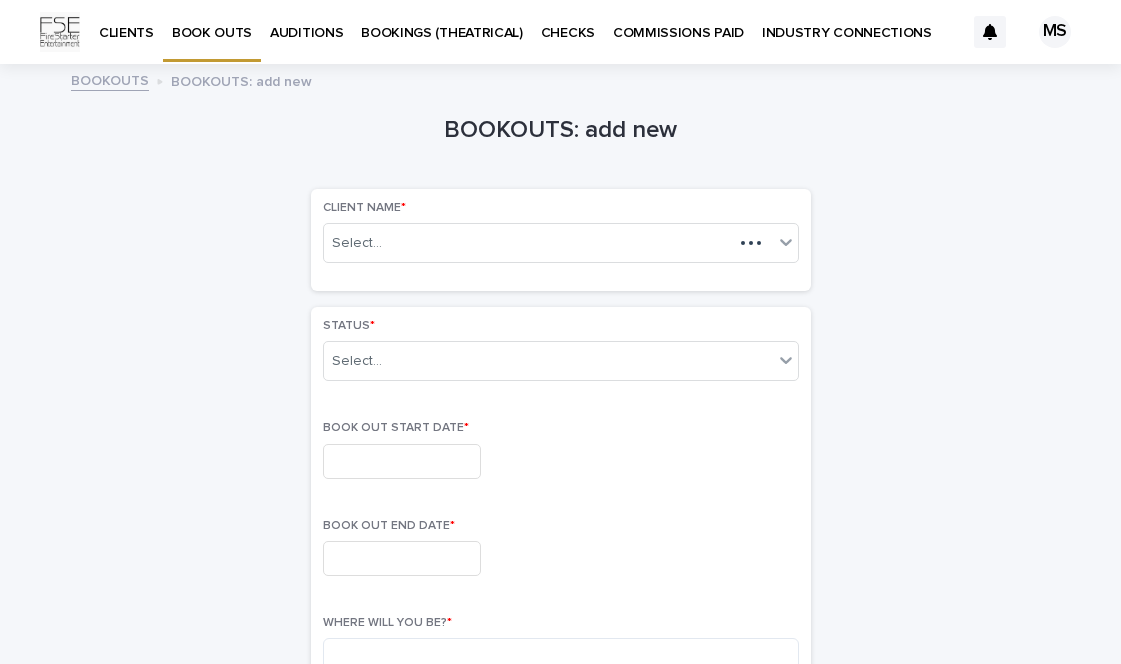 click on "BOOK OUTS" at bounding box center (212, 21) 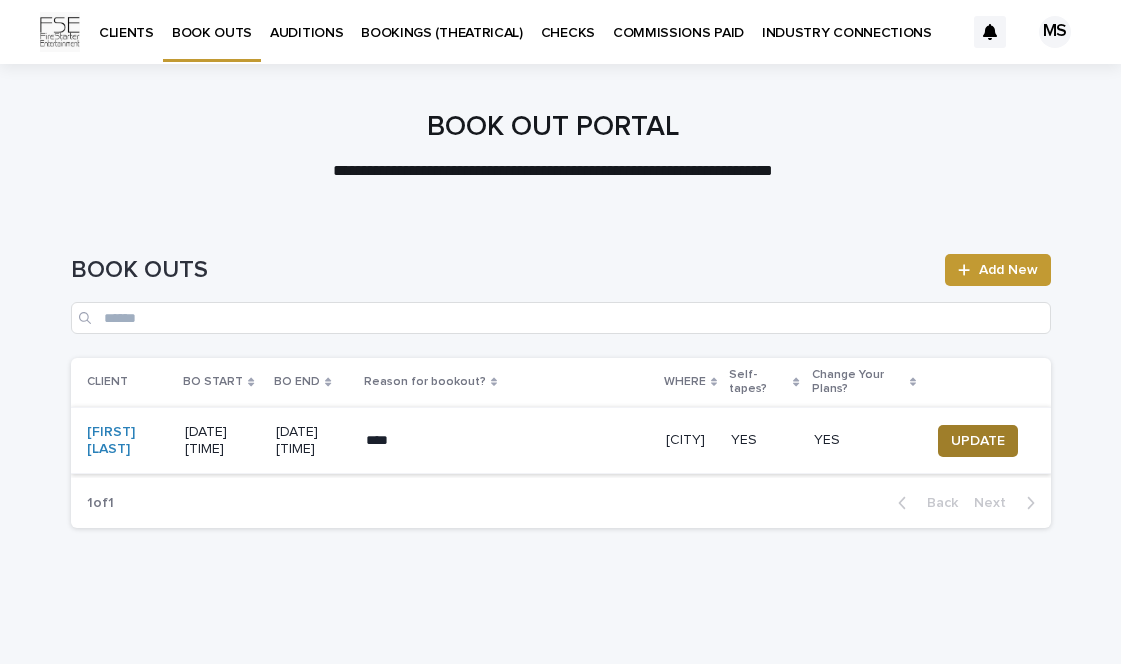 click on "UPDATE" at bounding box center [978, 441] 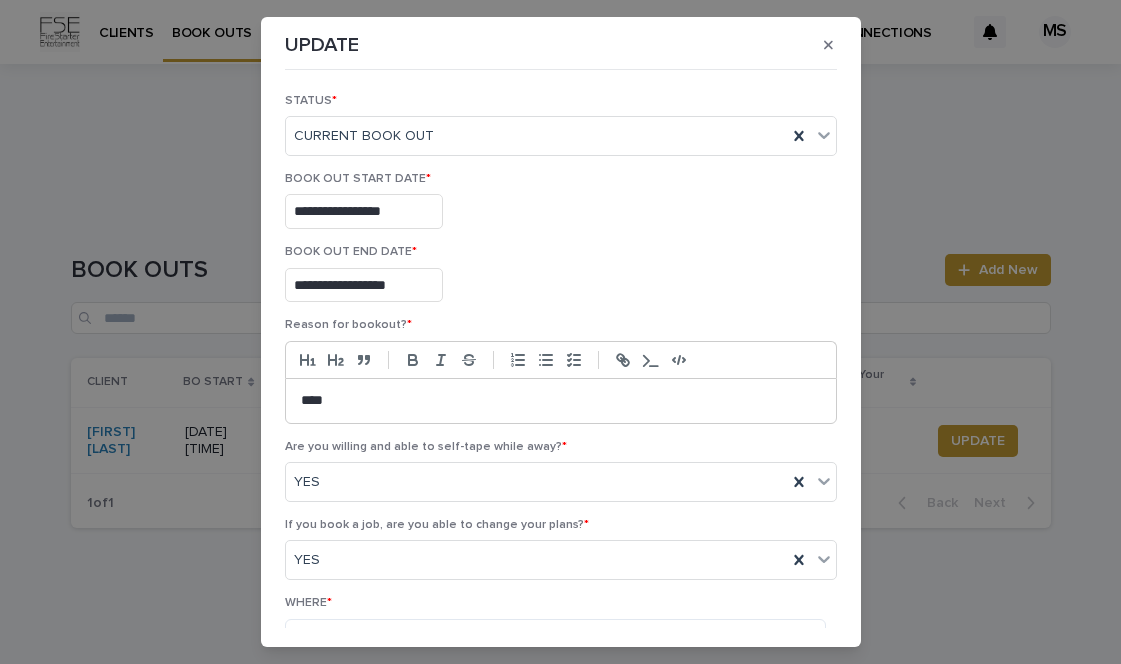 click on "**********" at bounding box center (364, 211) 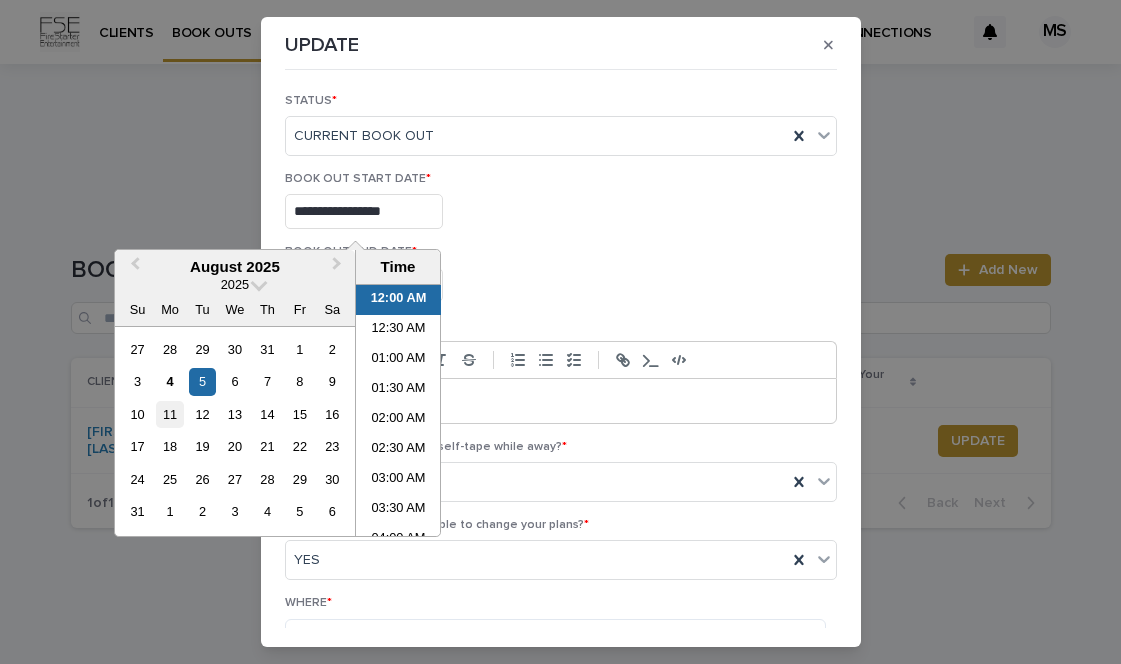 click on "11" at bounding box center [169, 414] 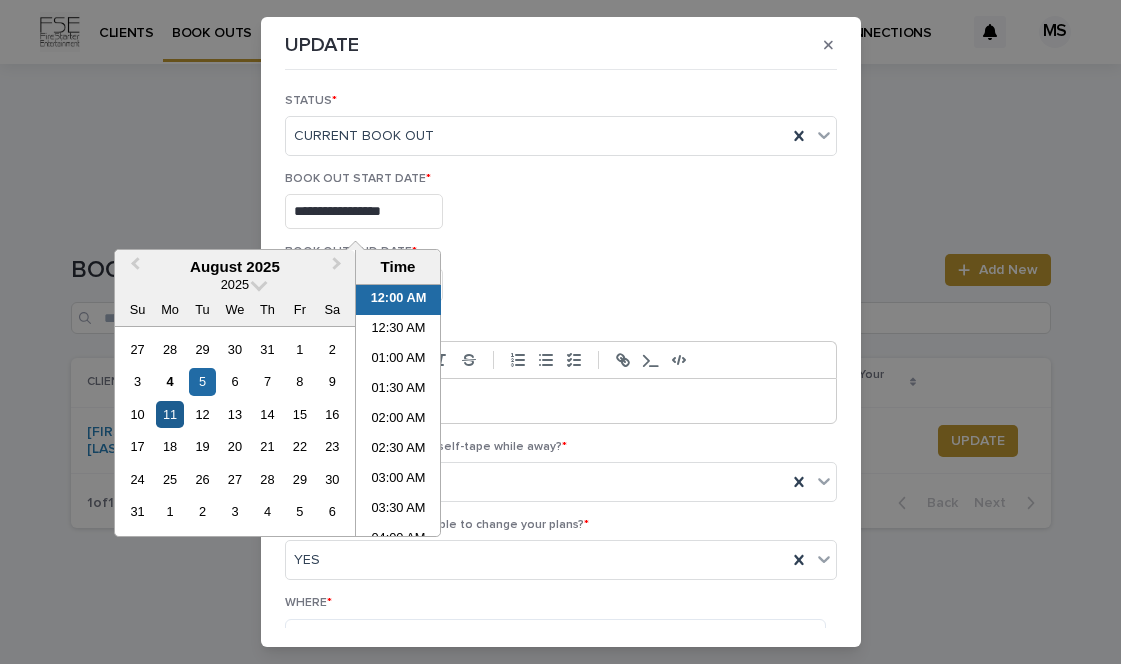 type on "**********" 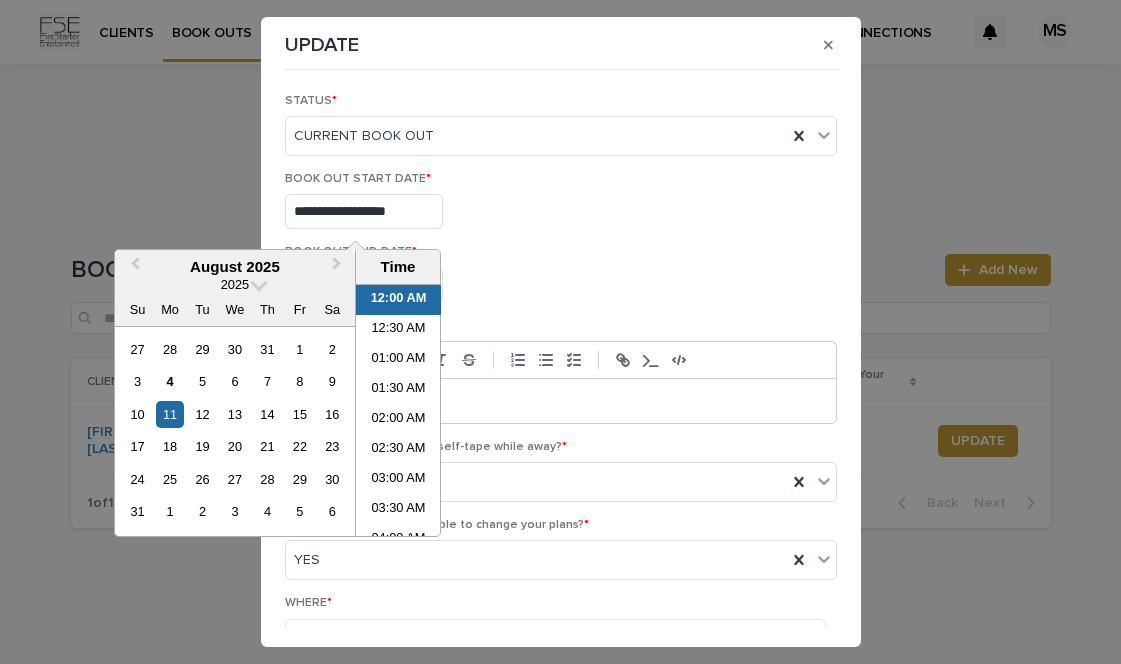 click on "**********" at bounding box center [561, 285] 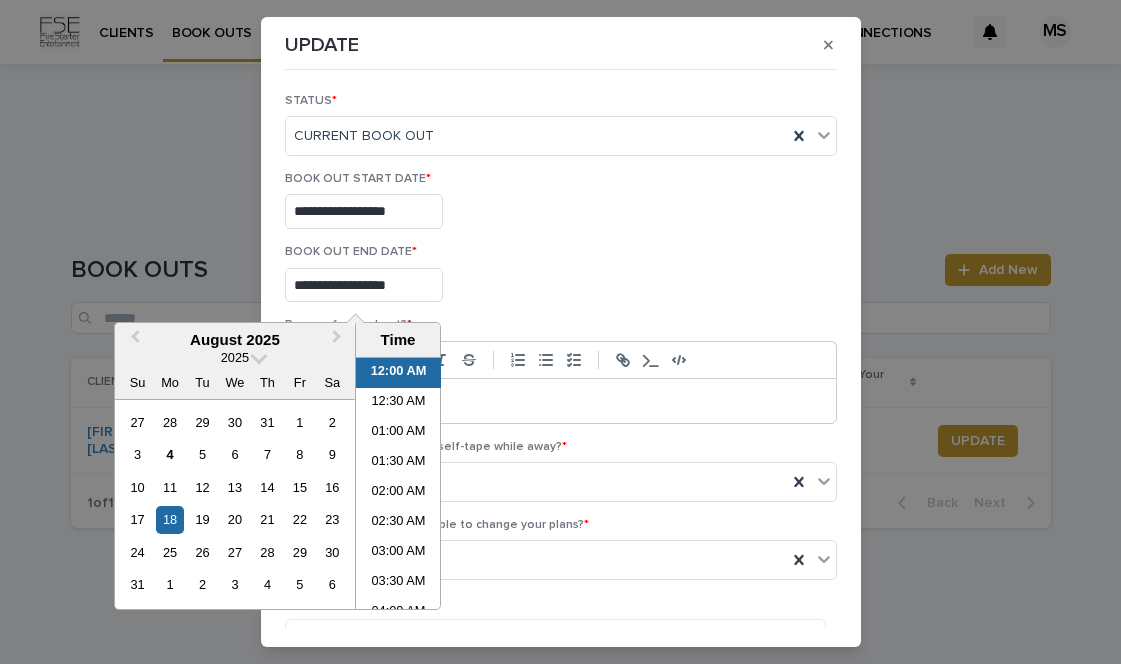 click on "**********" at bounding box center (364, 285) 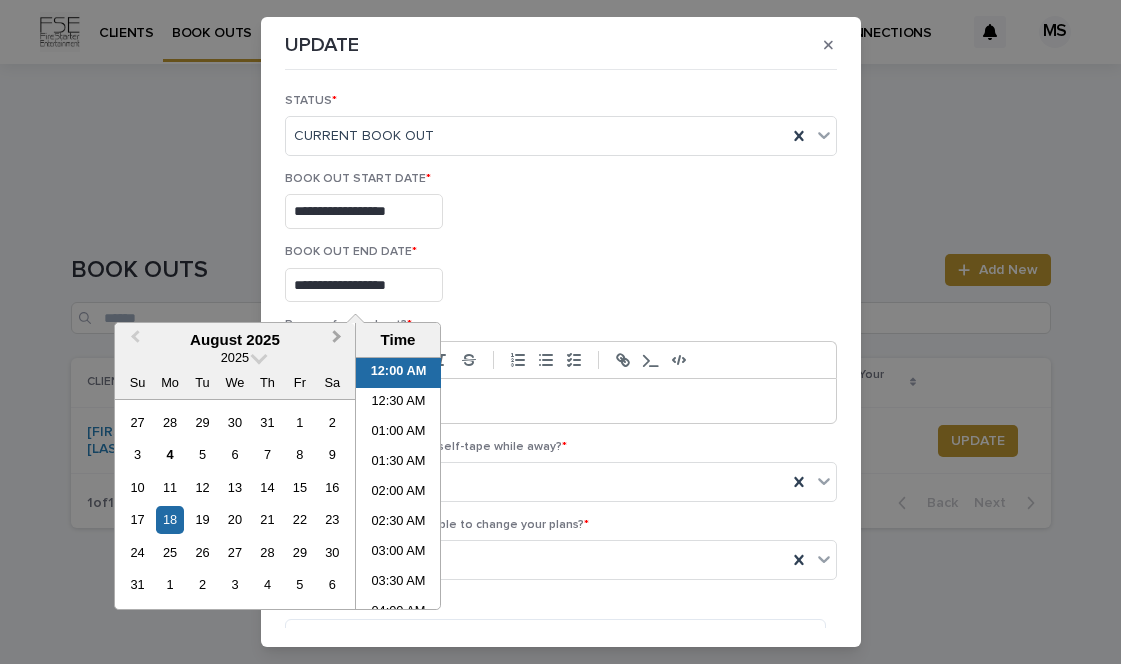 click on "Next Month" at bounding box center (337, 339) 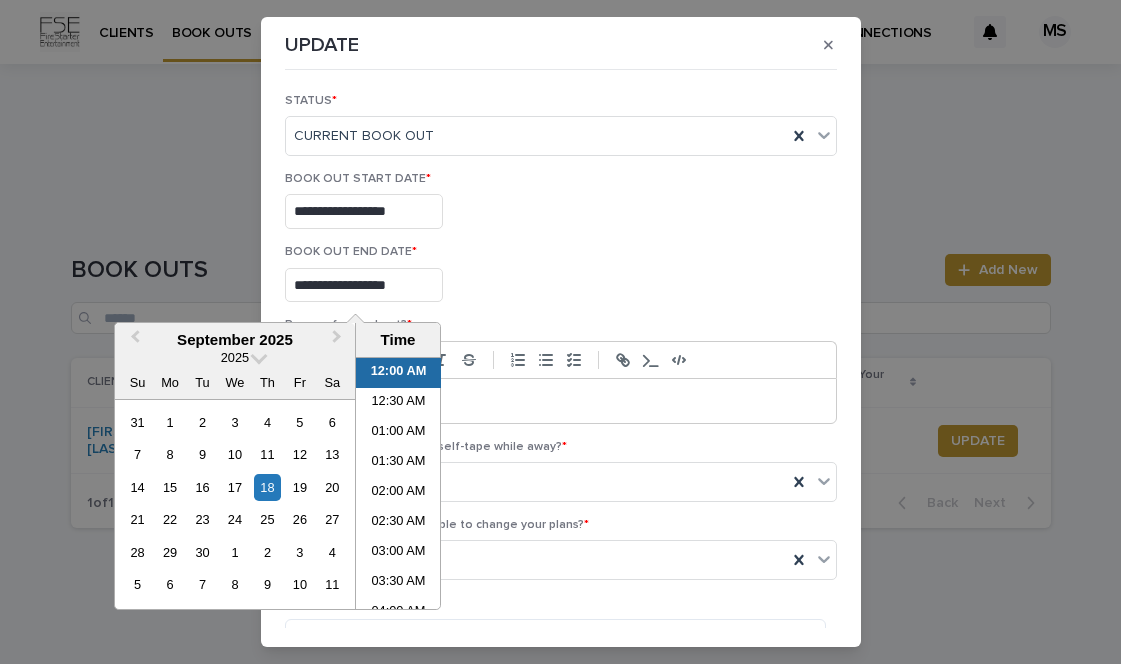 click on "**********" at bounding box center (364, 285) 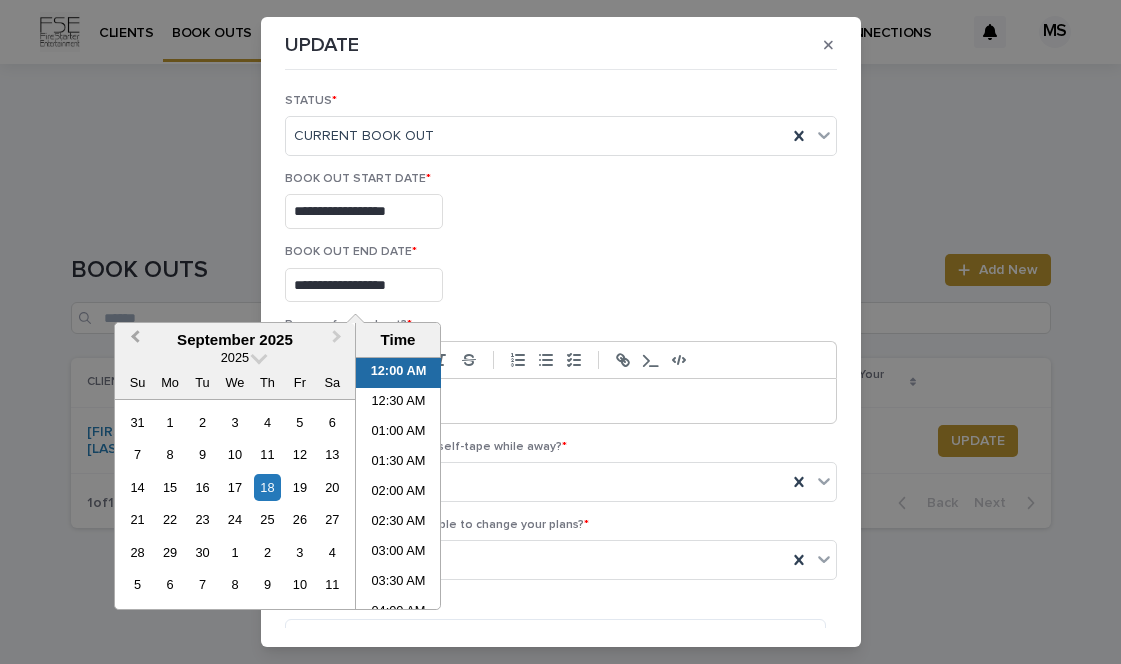 click on "Previous Month" at bounding box center [135, 339] 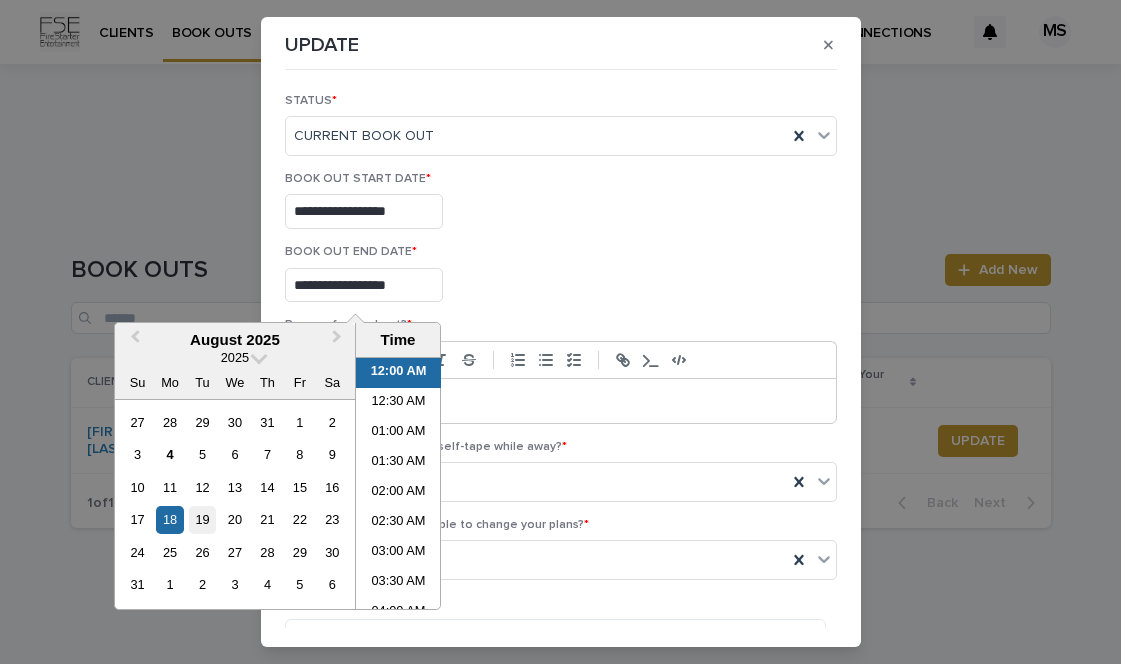 click on "19" at bounding box center (202, 519) 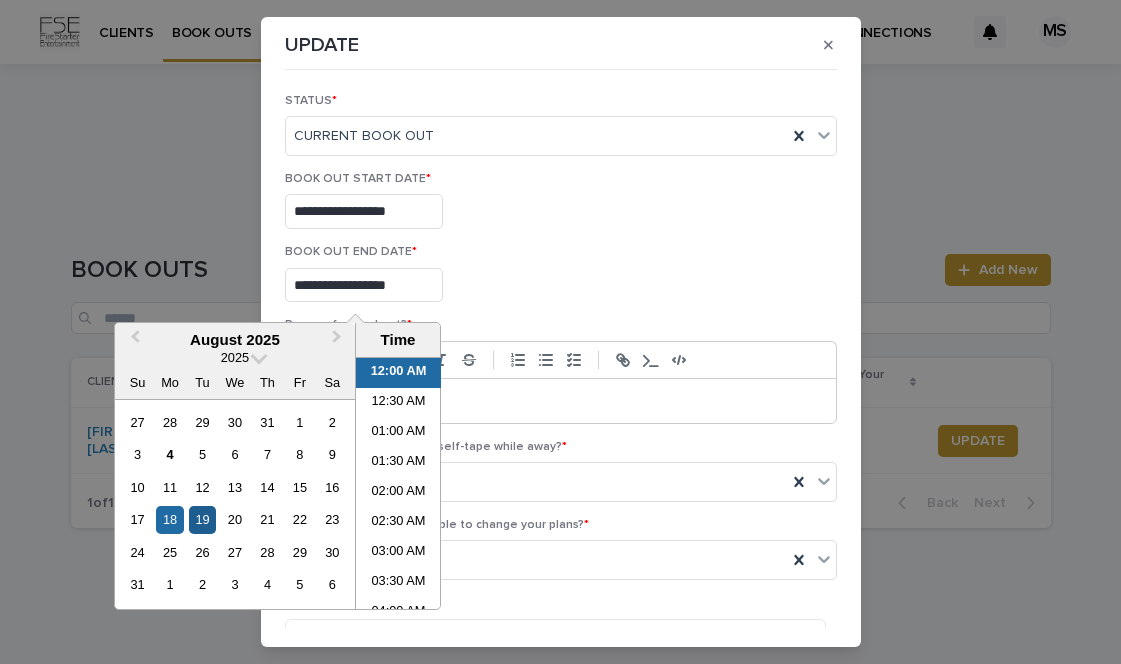 type on "**********" 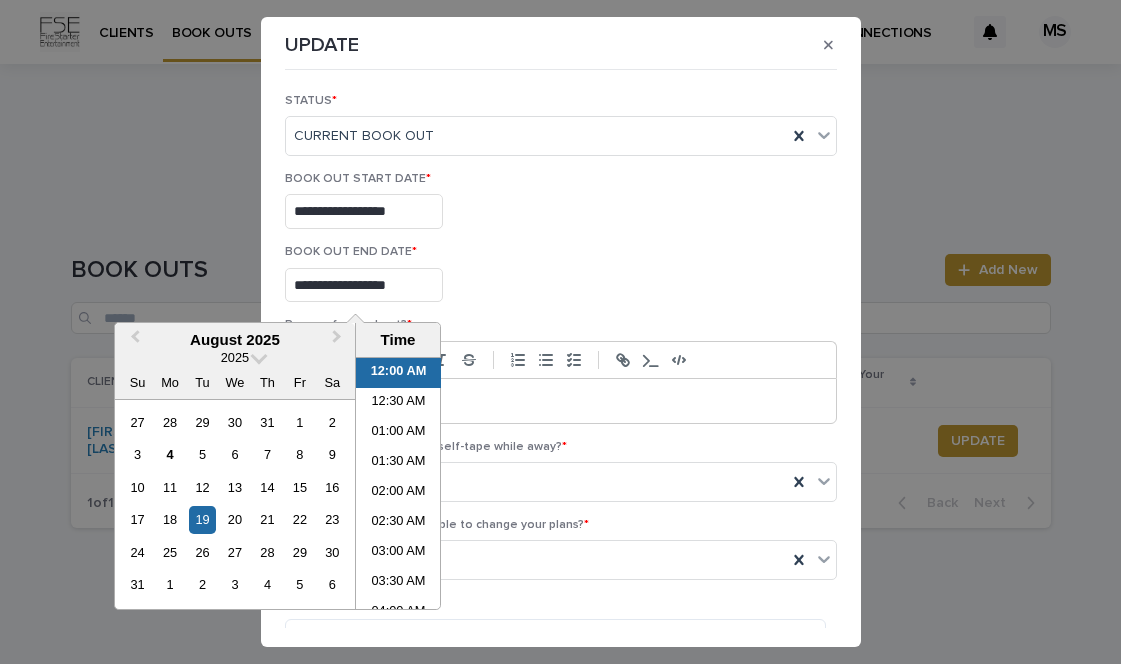 click on "**********" at bounding box center [561, 281] 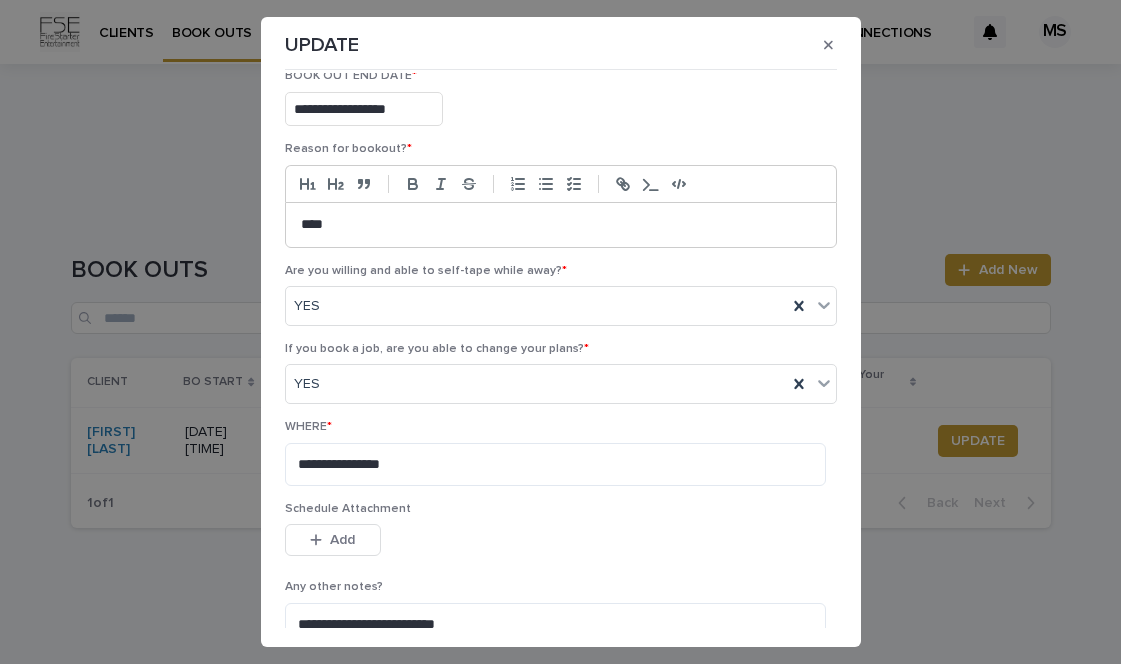 scroll, scrollTop: 279, scrollLeft: 0, axis: vertical 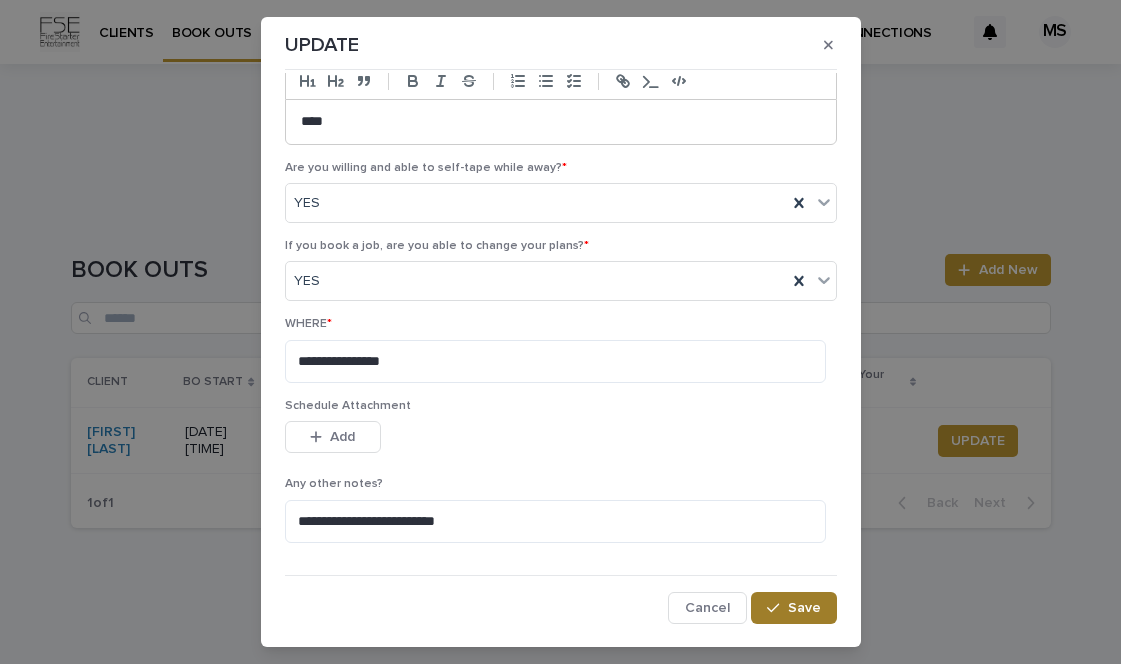 click on "Save" at bounding box center (804, 608) 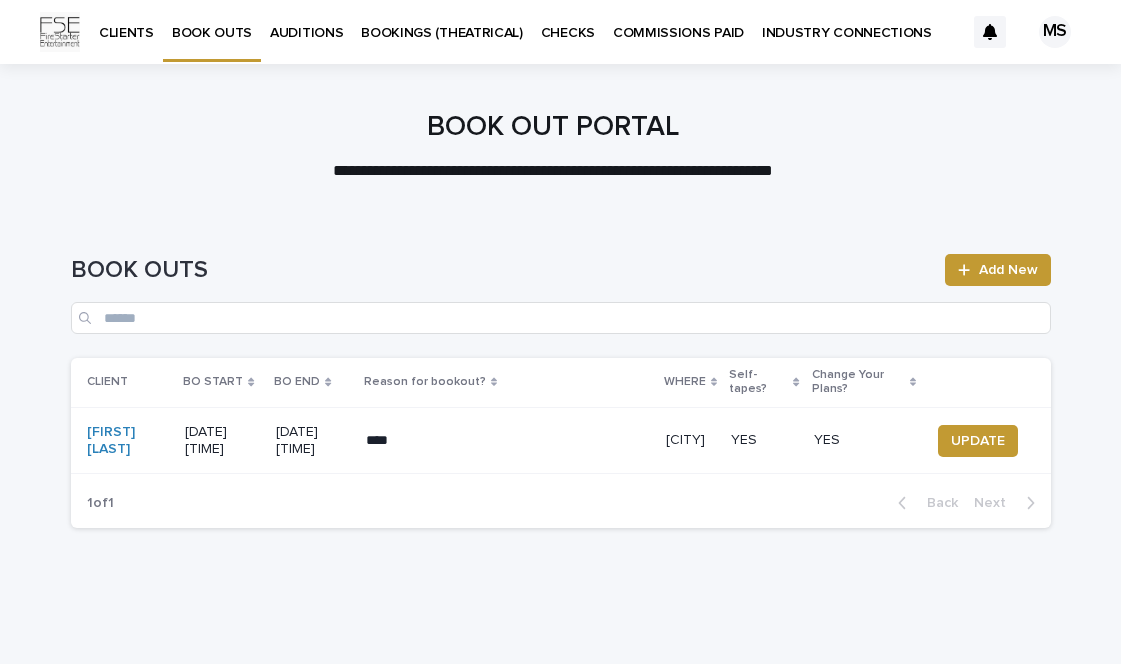 click on "BOOK OUTS" at bounding box center (212, 21) 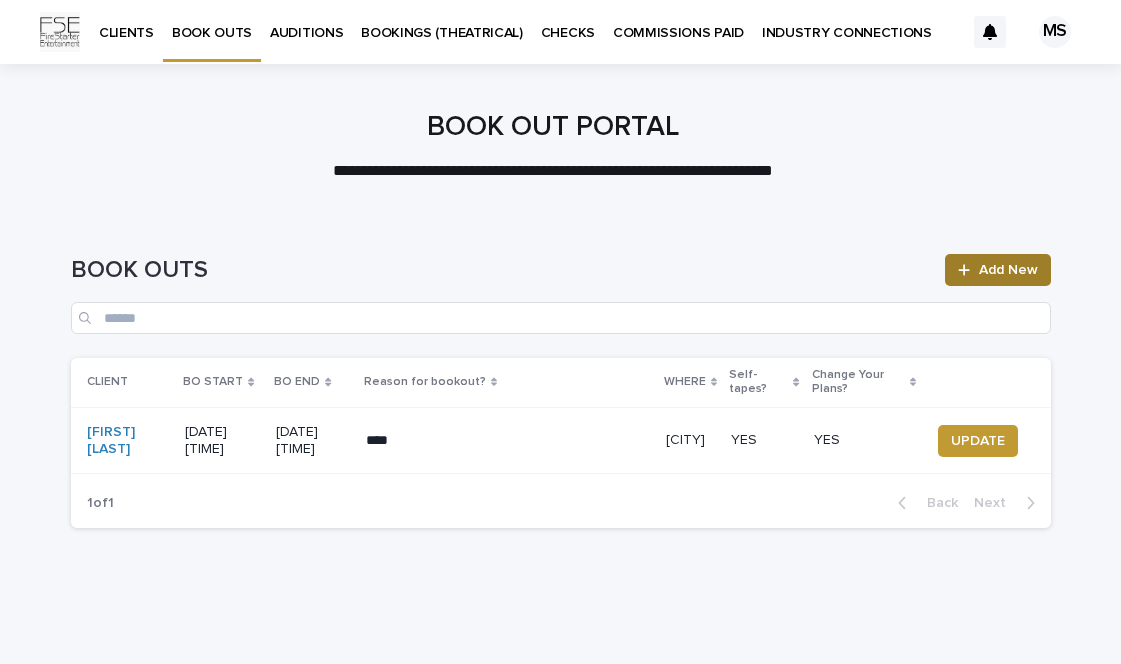 click on "Add New" at bounding box center [1008, 270] 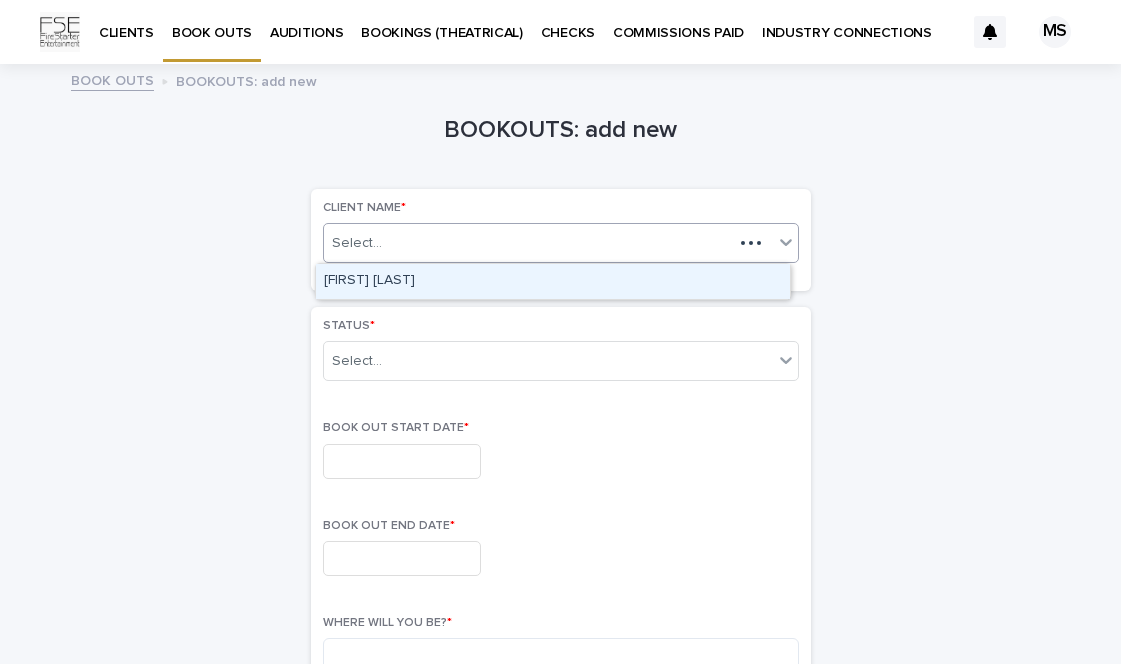 click on "Select..." at bounding box center (528, 243) 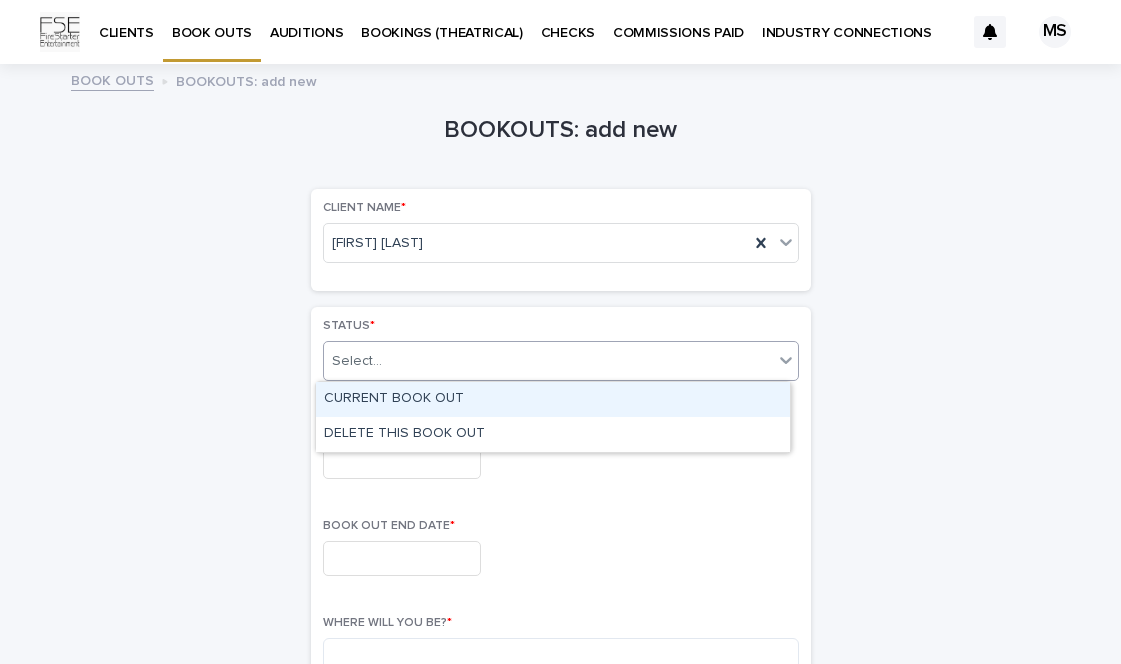 click on "Select..." at bounding box center (548, 361) 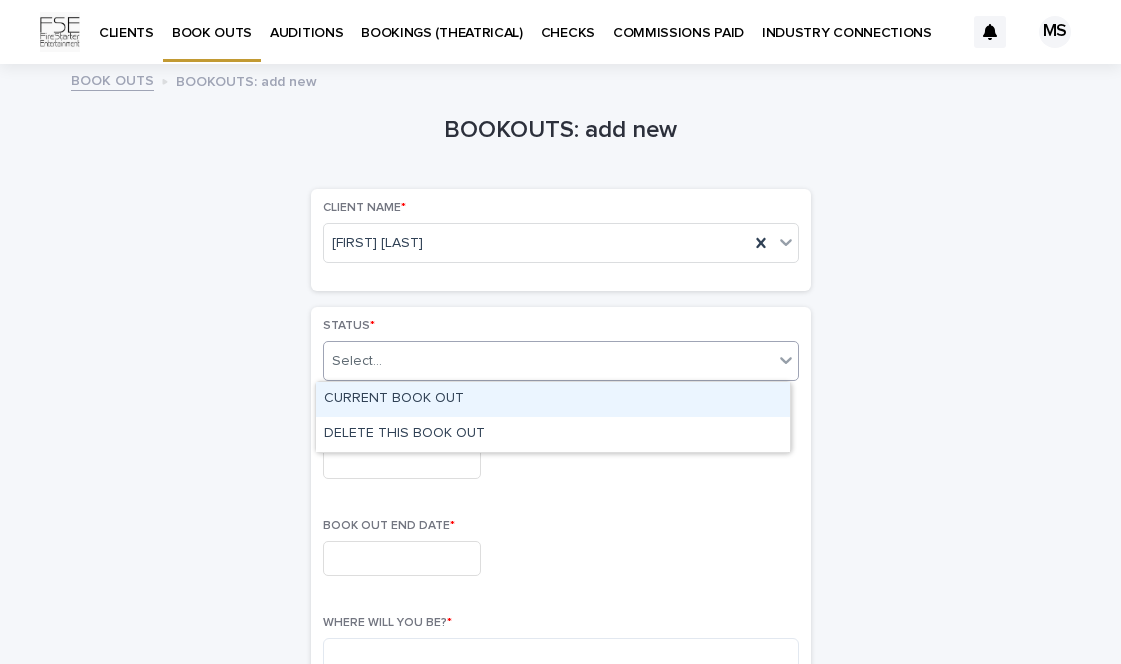 click on "CURRENT BOOK OUT" at bounding box center [553, 399] 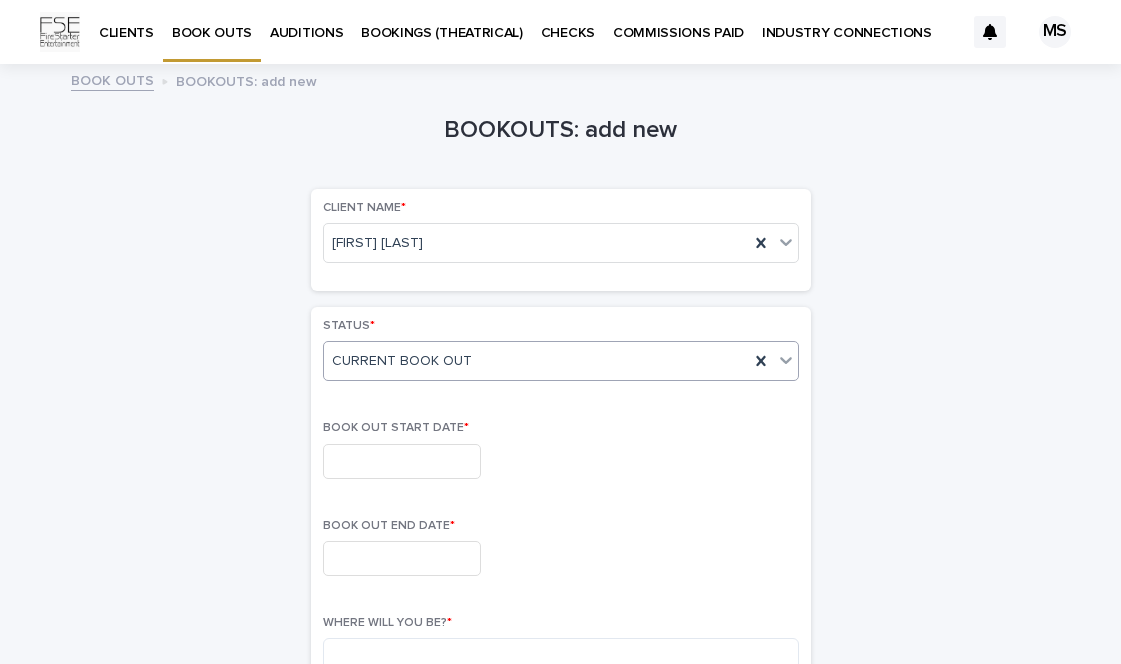 click at bounding box center (402, 461) 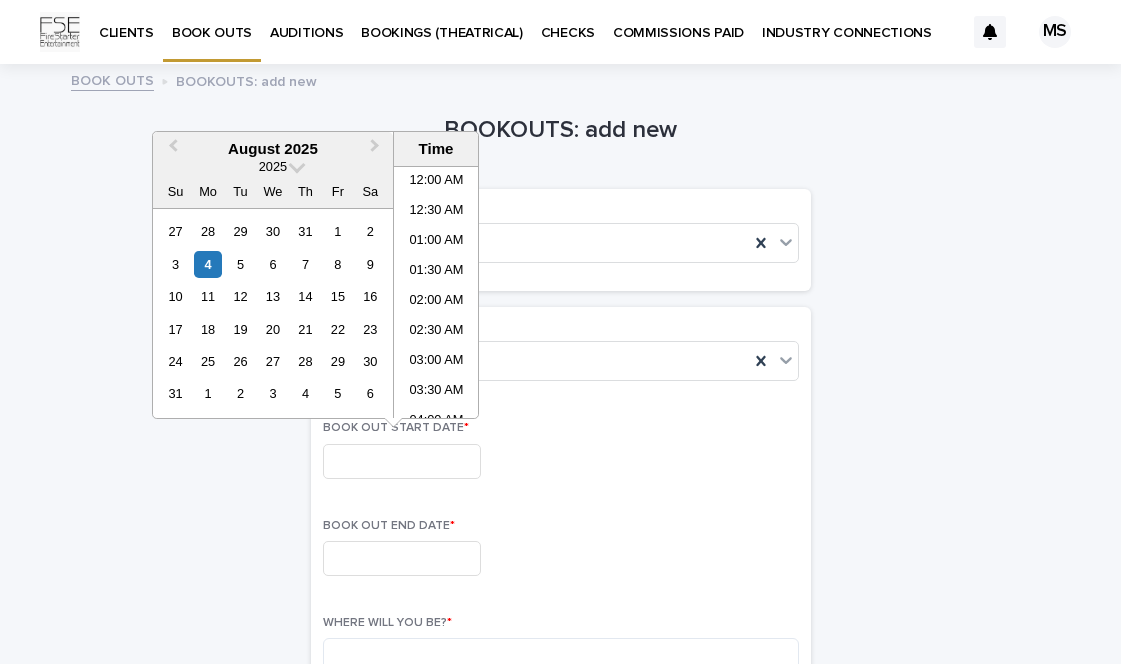 scroll, scrollTop: 820, scrollLeft: 0, axis: vertical 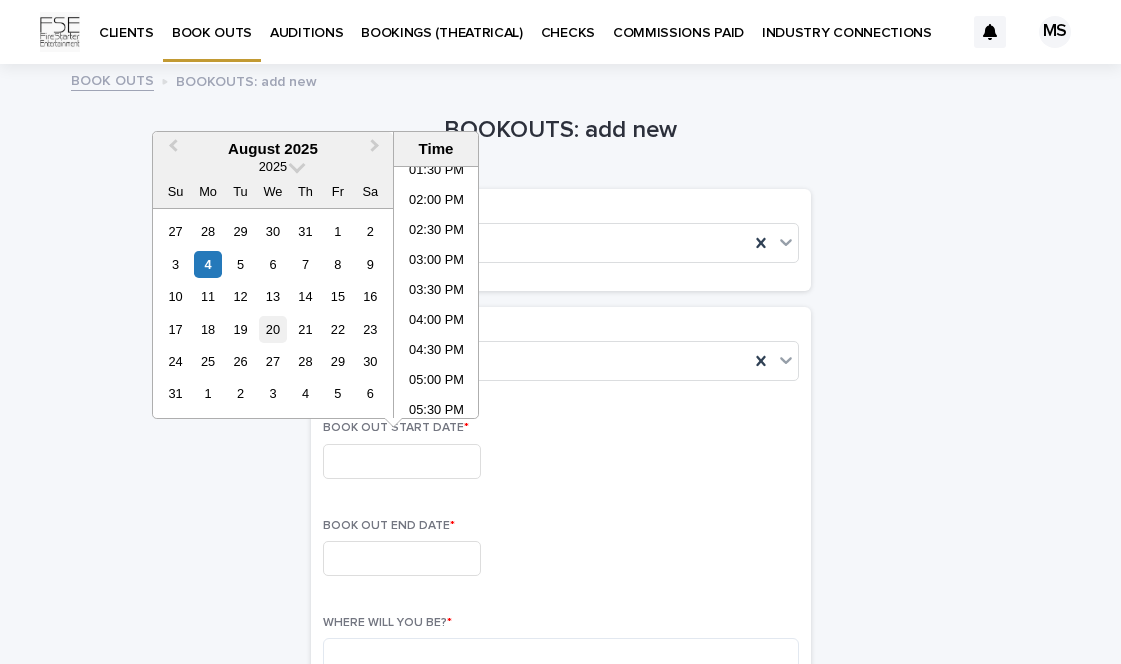 click on "20" at bounding box center [272, 329] 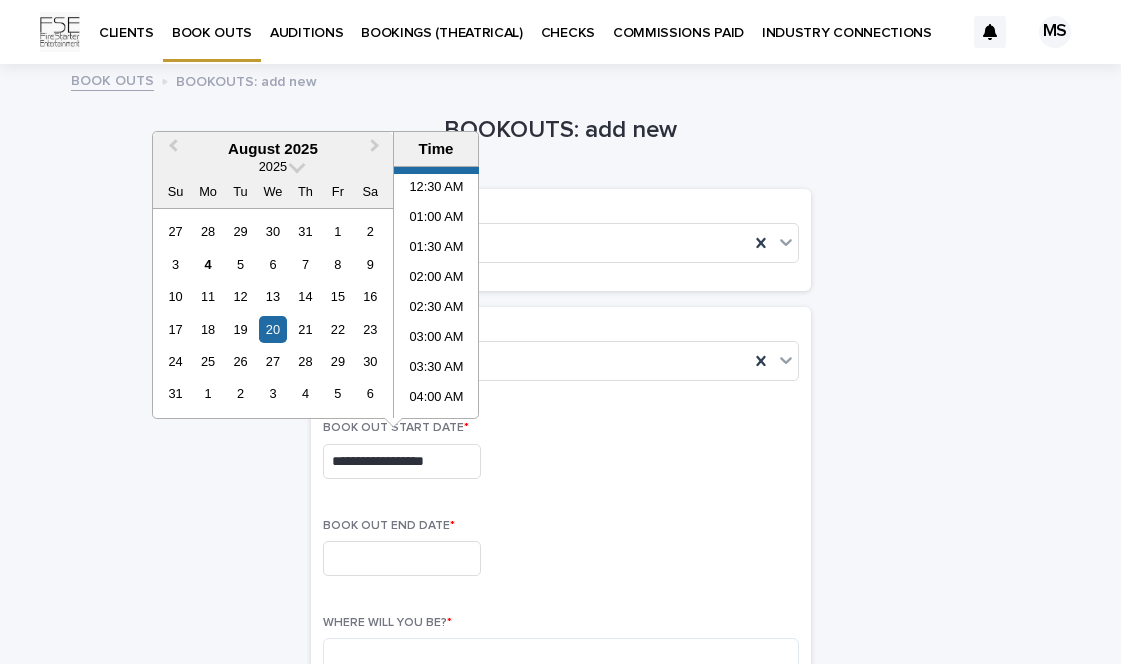 scroll, scrollTop: 0, scrollLeft: 0, axis: both 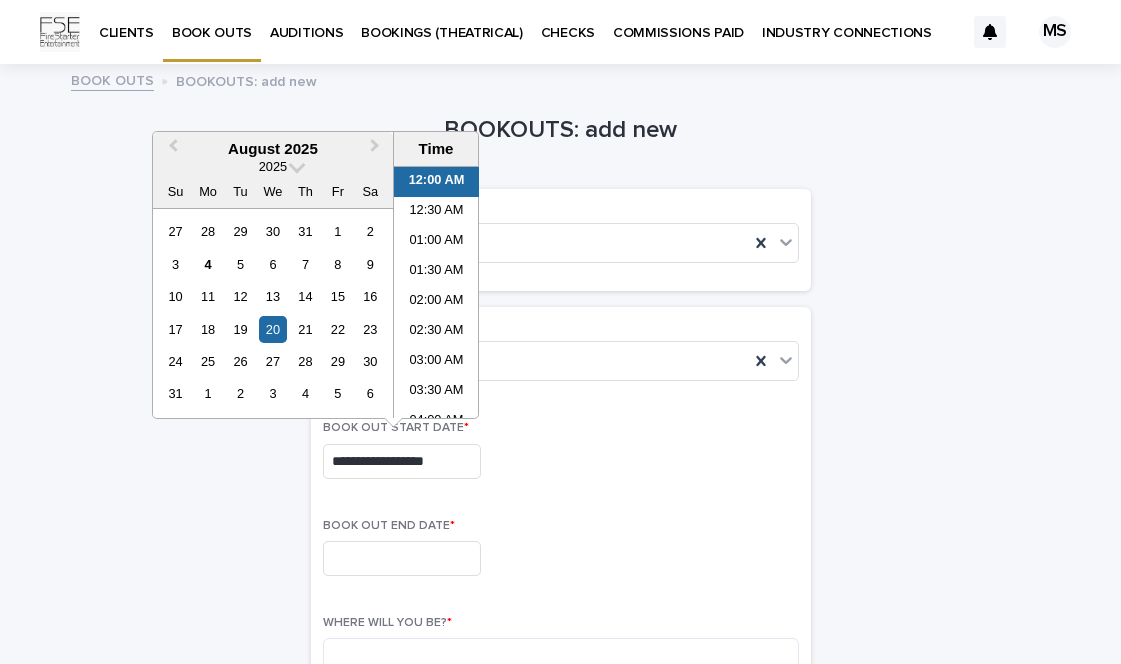 click on "12:00 AM" at bounding box center [436, 182] 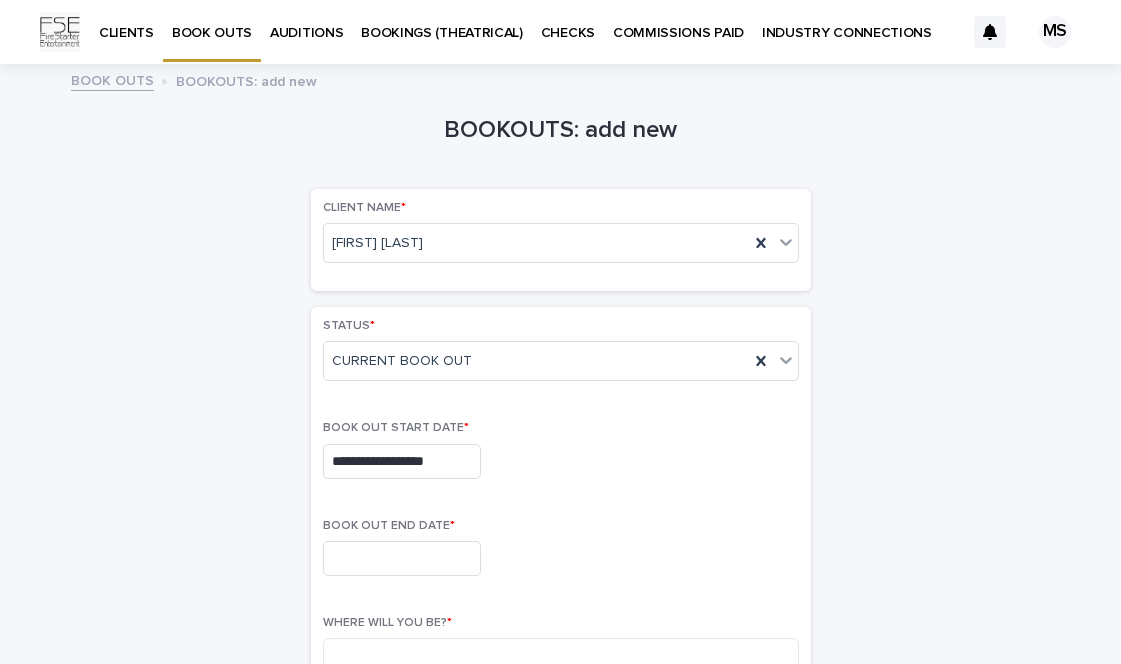 click at bounding box center [402, 558] 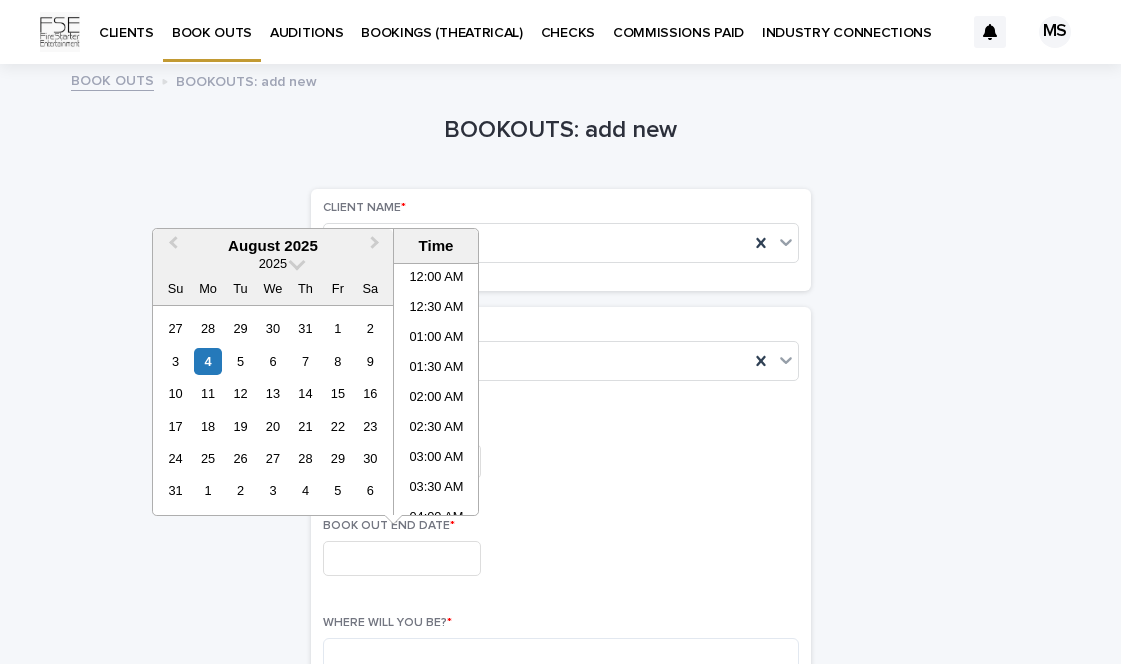 scroll, scrollTop: 820, scrollLeft: 0, axis: vertical 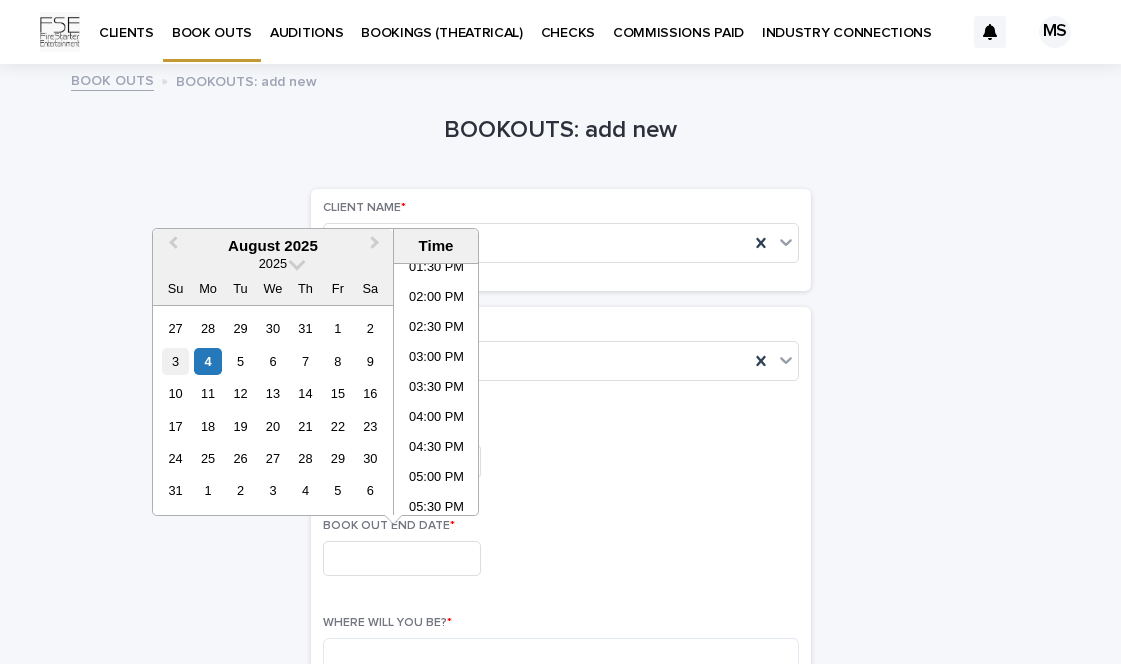 click on "3" at bounding box center (175, 361) 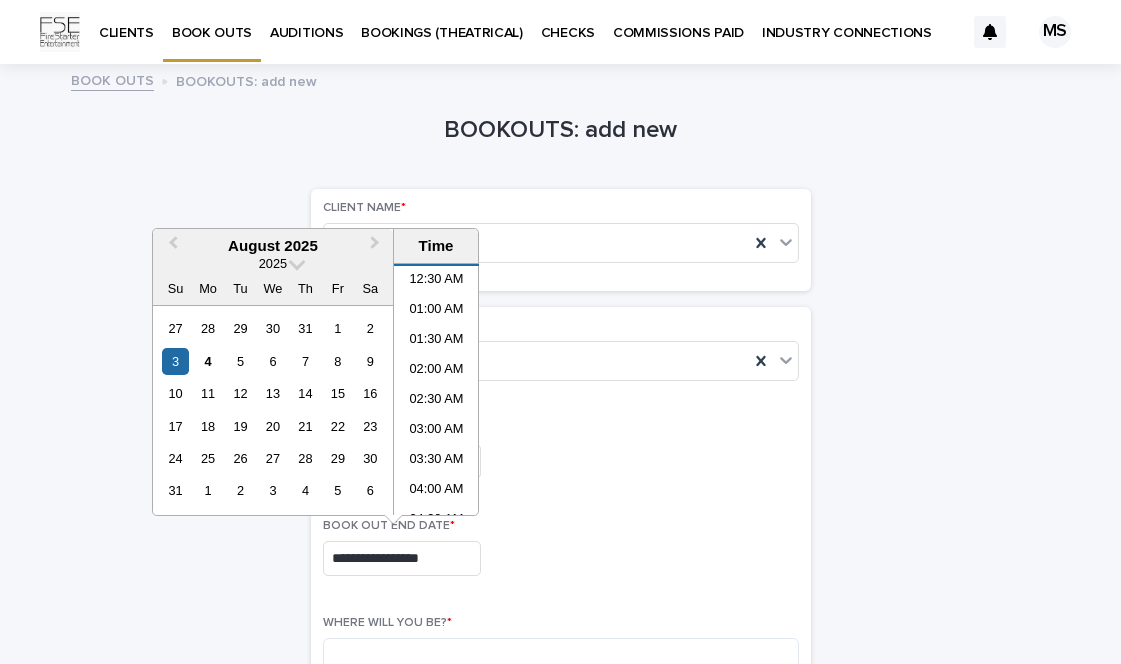 scroll, scrollTop: 0, scrollLeft: 0, axis: both 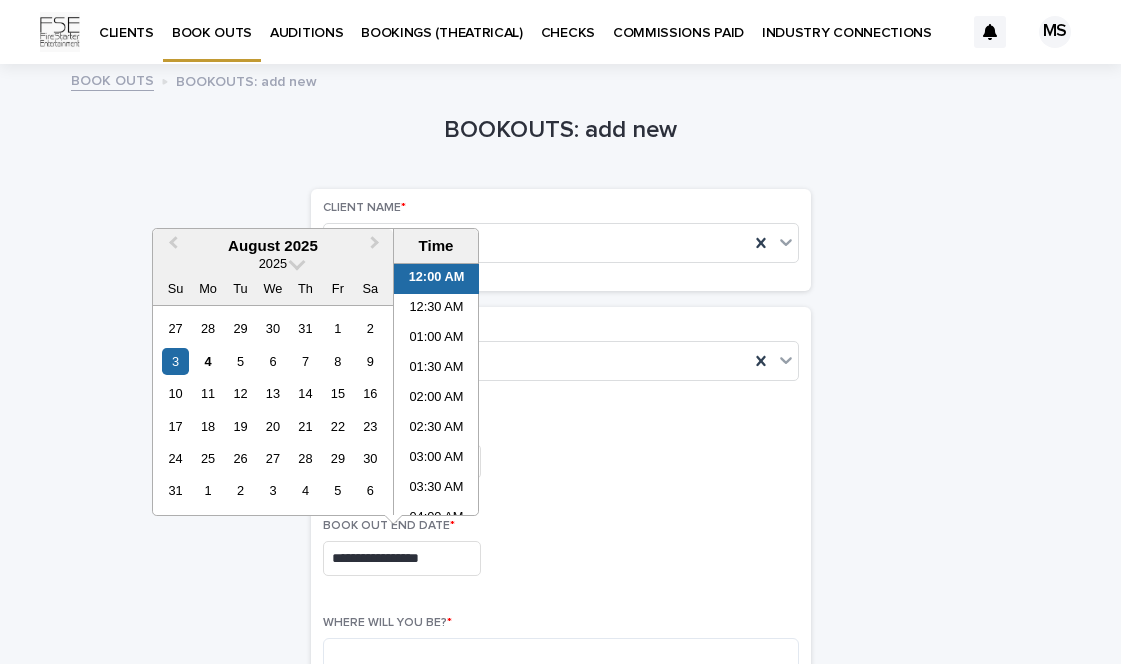 click on "12:00 AM" at bounding box center (436, 279) 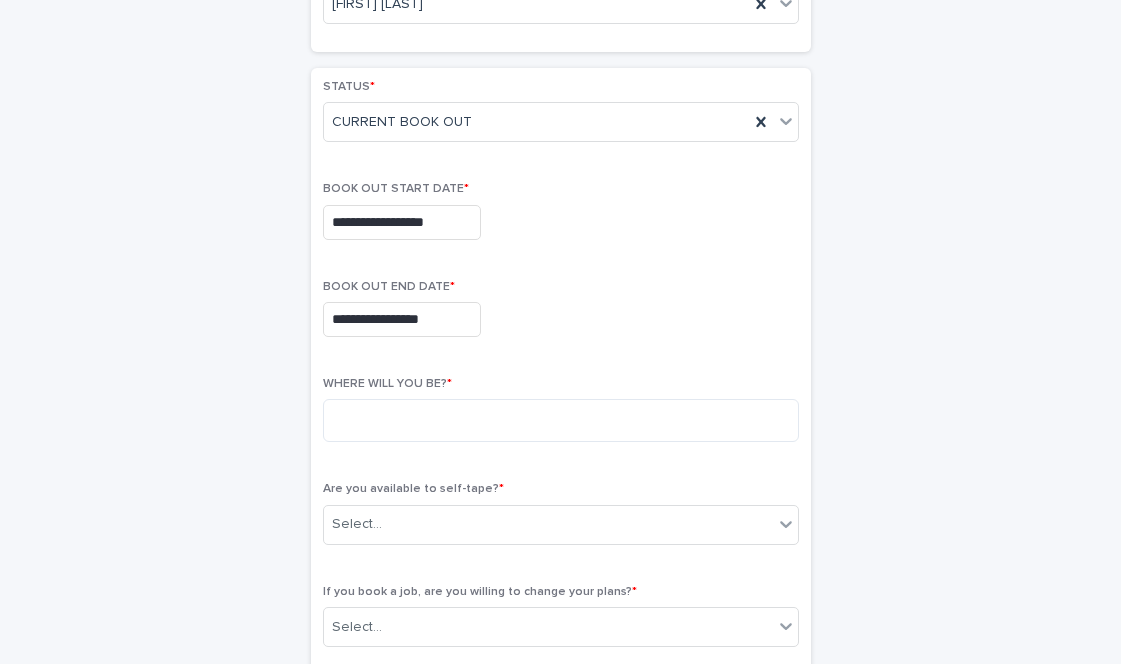 scroll, scrollTop: 244, scrollLeft: 0, axis: vertical 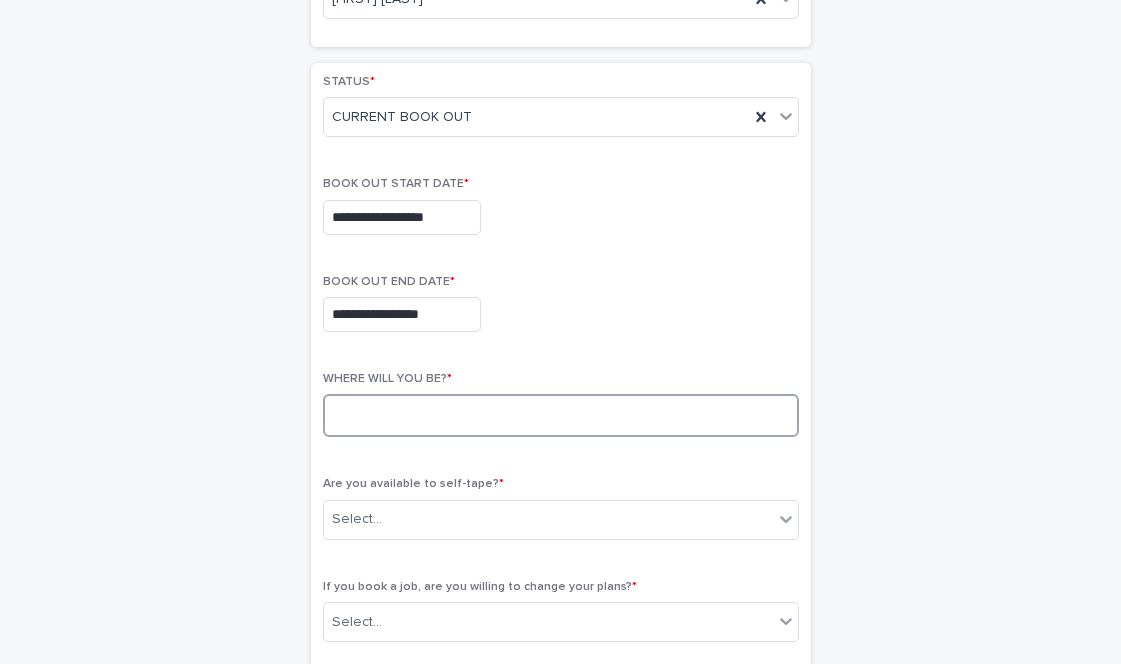 click at bounding box center [561, 415] 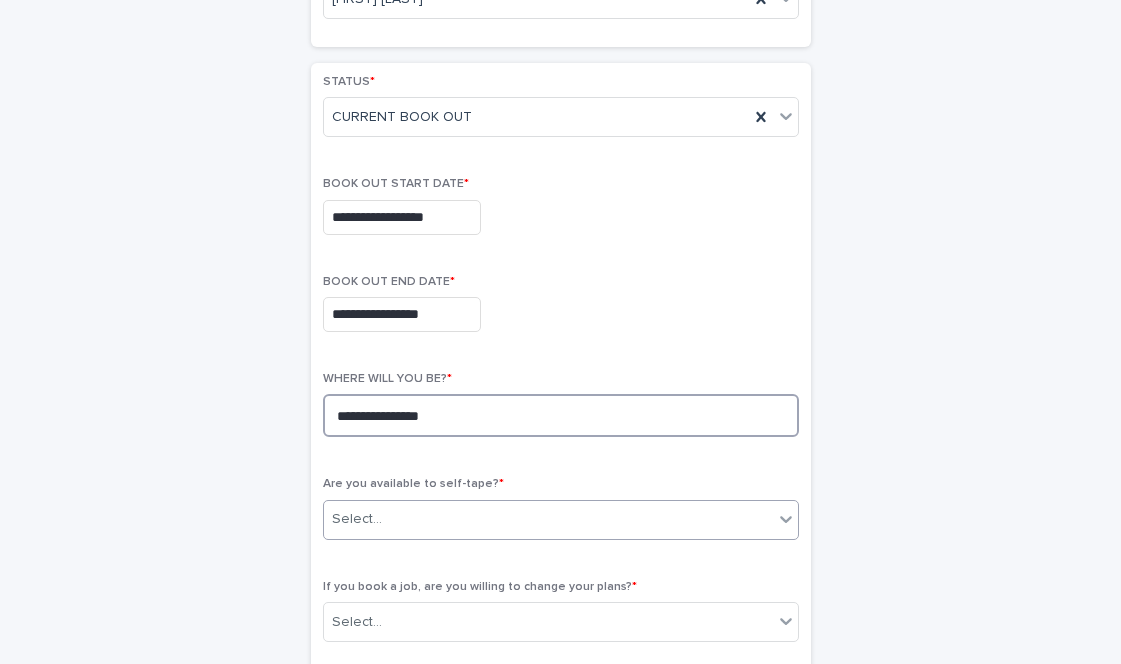 type on "**********" 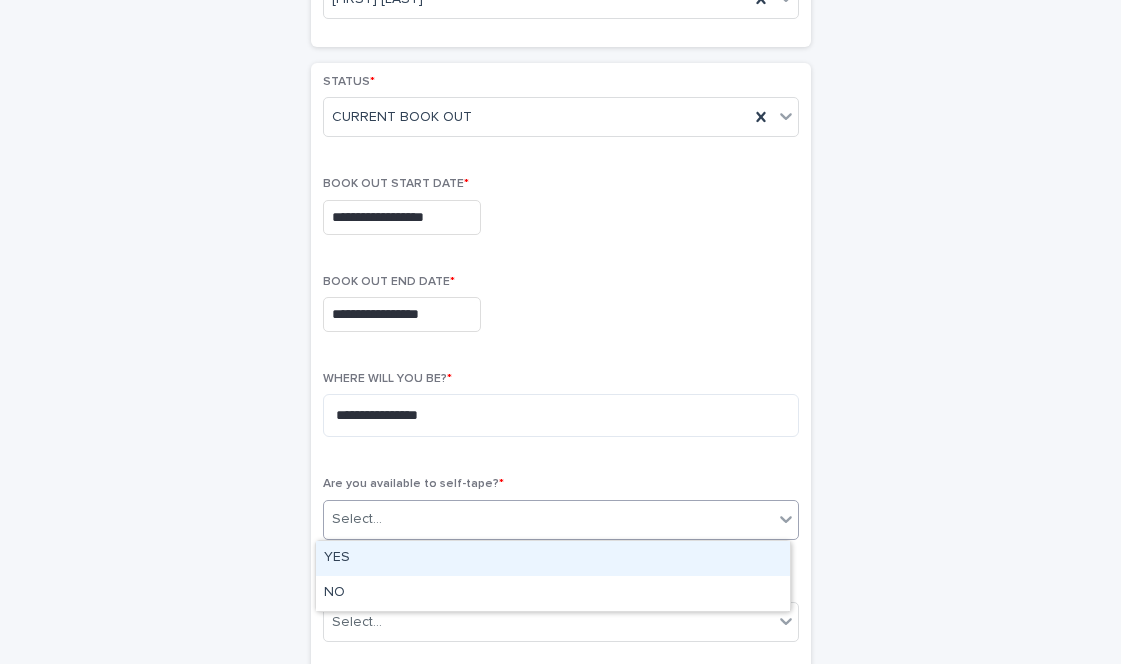 click on "Select..." at bounding box center (548, 519) 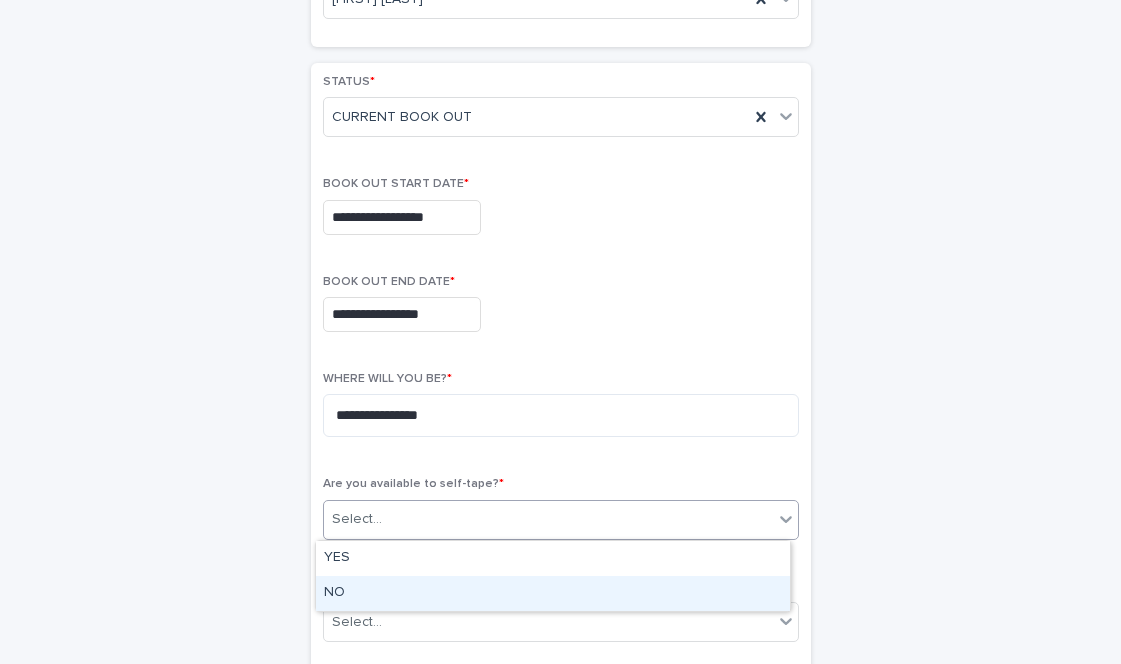 click on "NO" at bounding box center [553, 593] 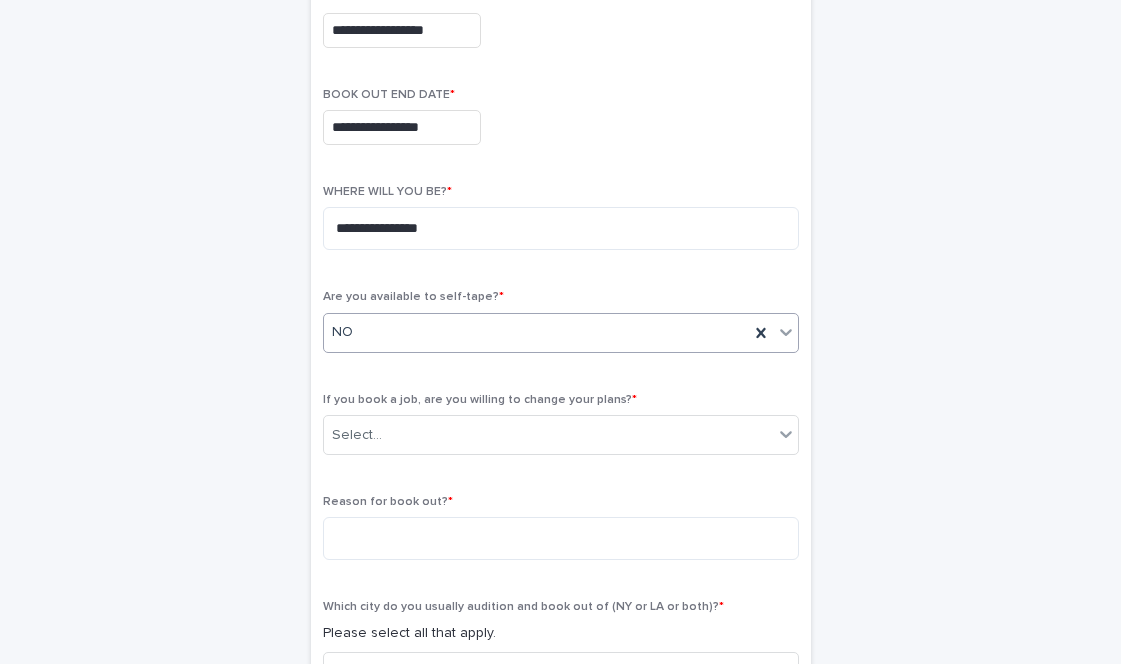 scroll, scrollTop: 455, scrollLeft: 0, axis: vertical 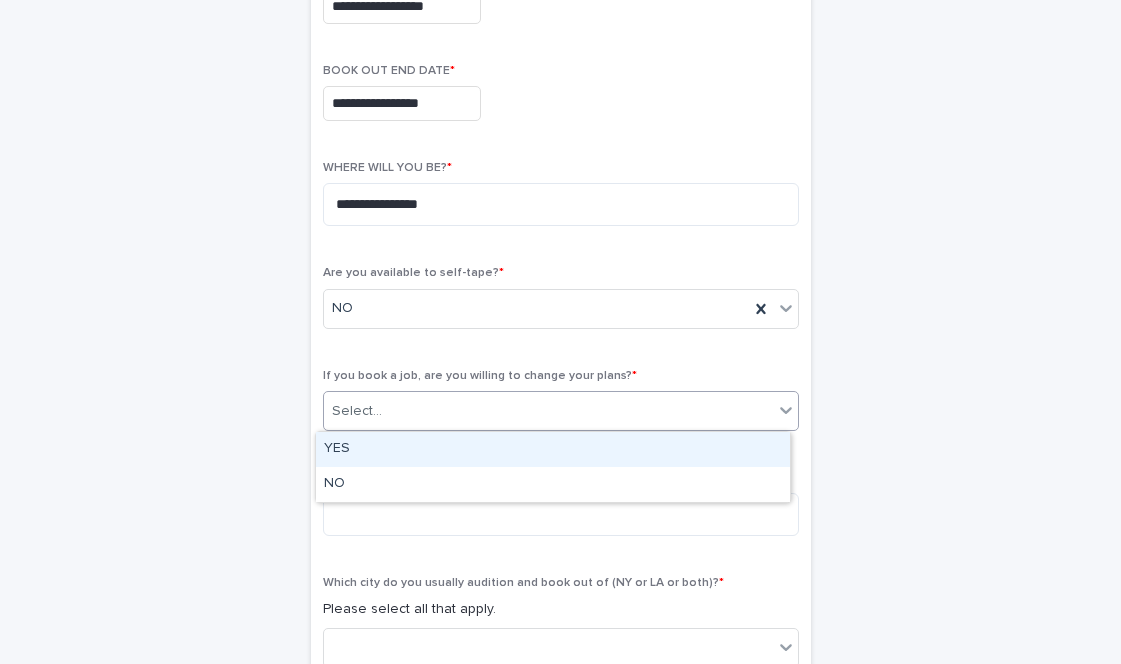 click on "Select..." at bounding box center (548, 411) 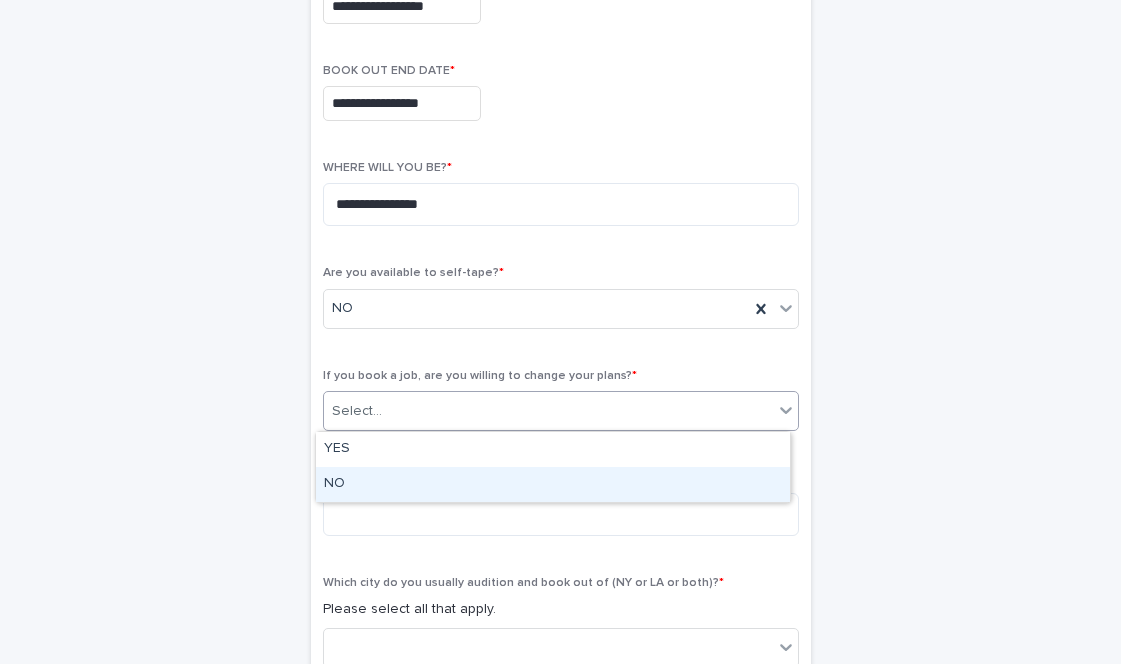 click on "NO" at bounding box center [553, 484] 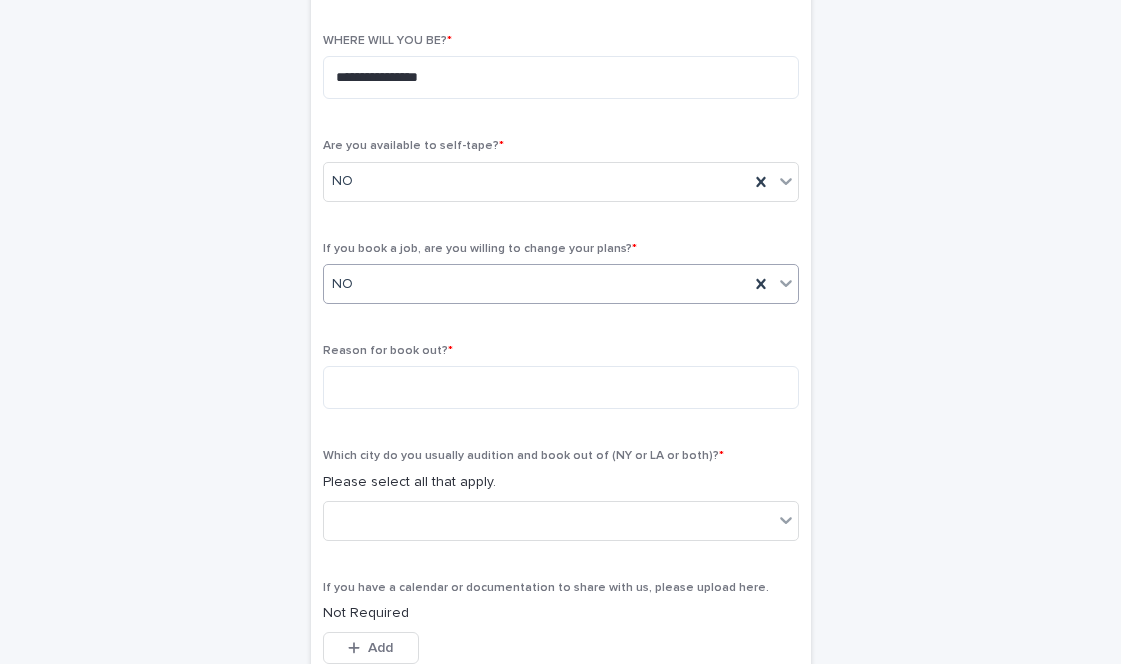 scroll, scrollTop: 613, scrollLeft: 0, axis: vertical 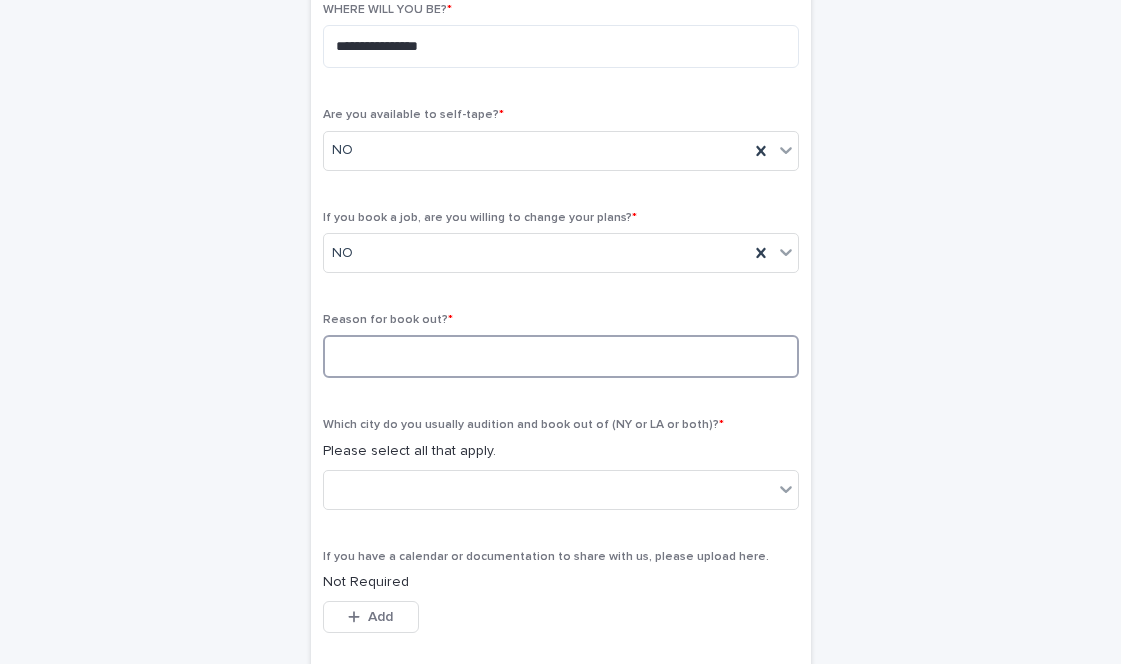 click at bounding box center (561, 356) 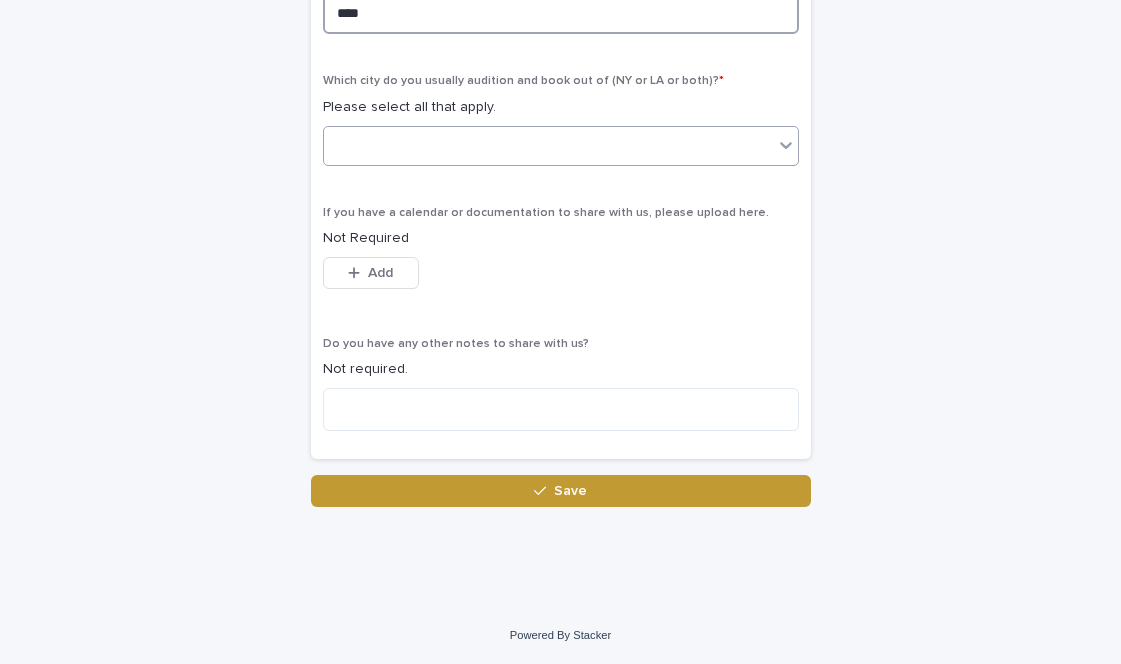 type on "****" 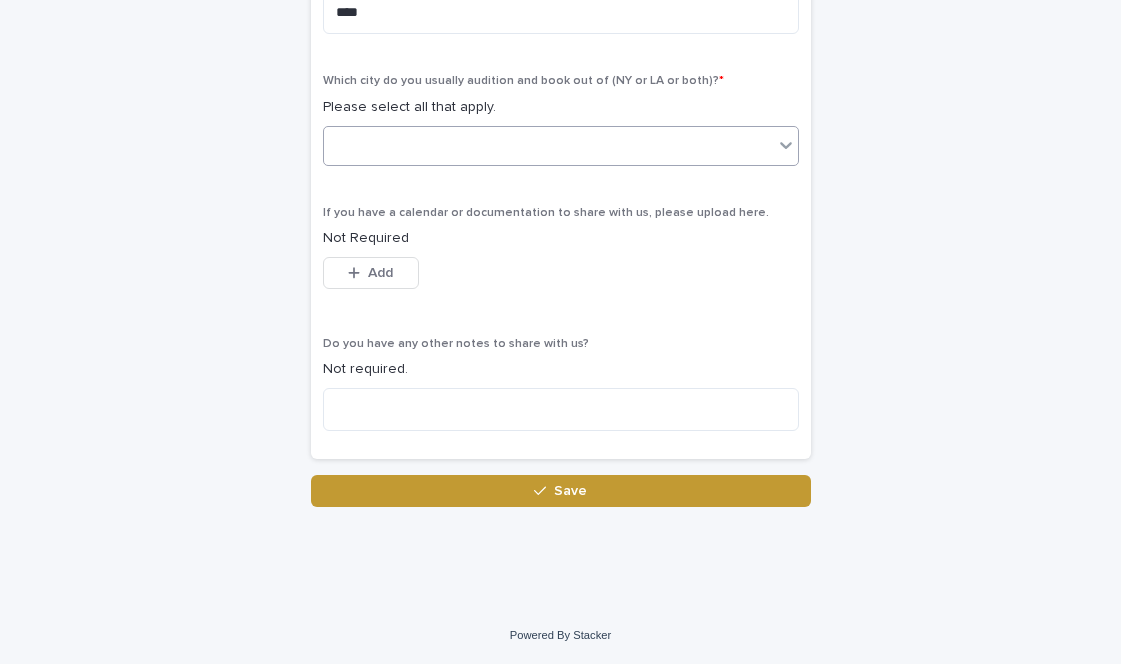 click on "Save" at bounding box center (561, 491) 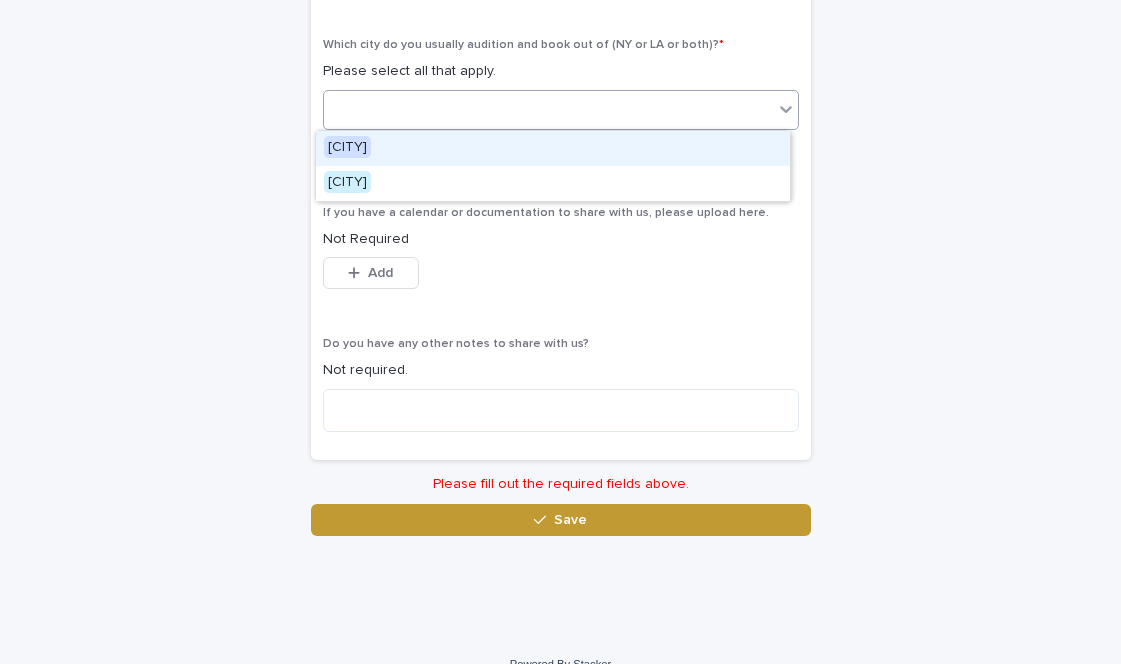 click at bounding box center (548, 109) 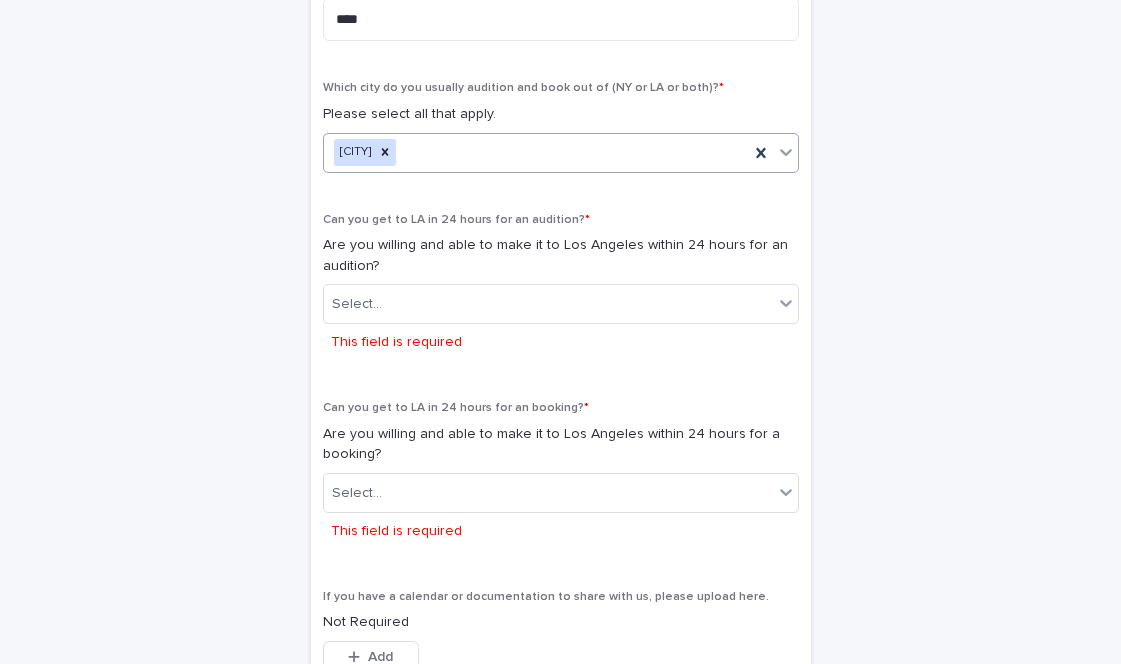 scroll, scrollTop: 952, scrollLeft: 0, axis: vertical 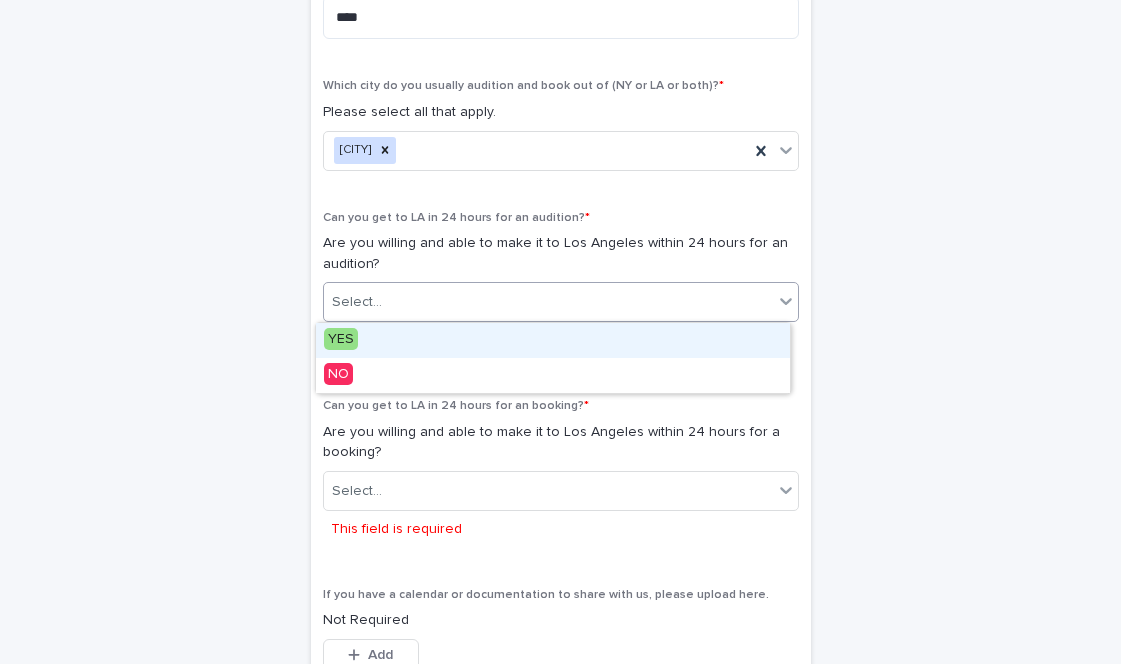 click on "Select..." at bounding box center [548, 302] 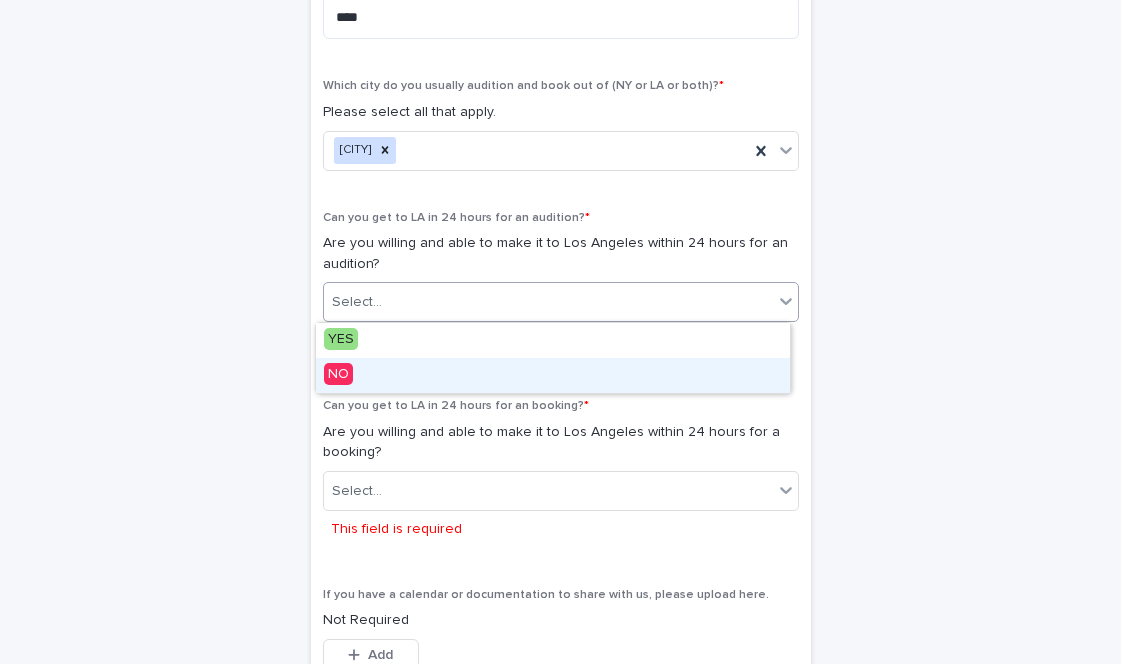 click on "NO" at bounding box center [553, 375] 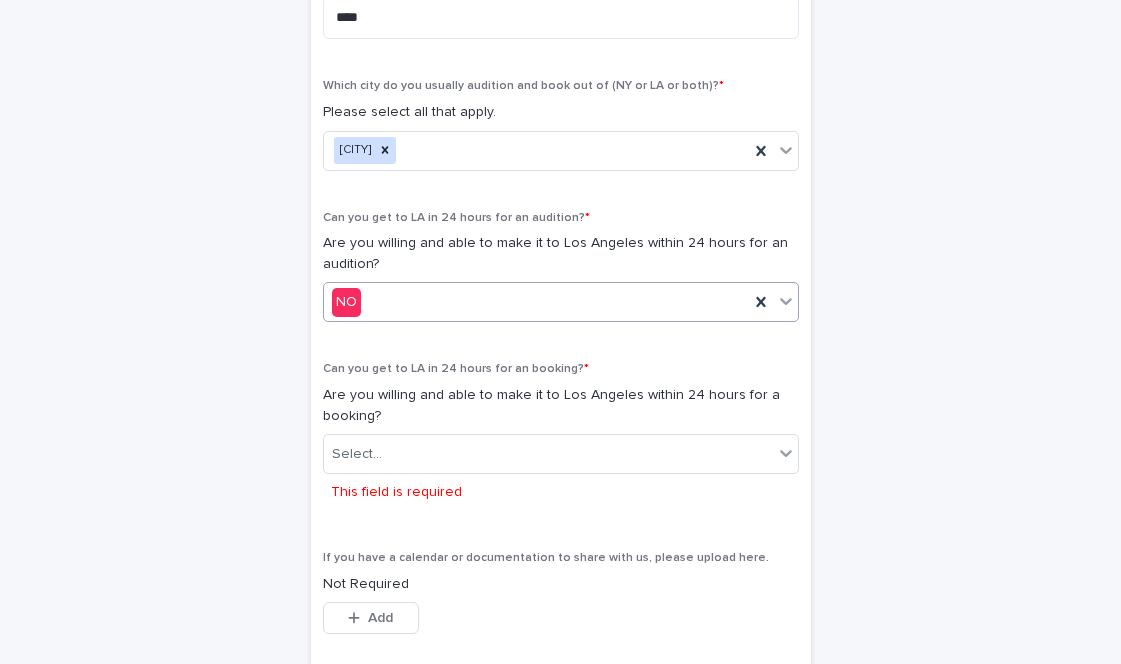 scroll, scrollTop: 934, scrollLeft: 0, axis: vertical 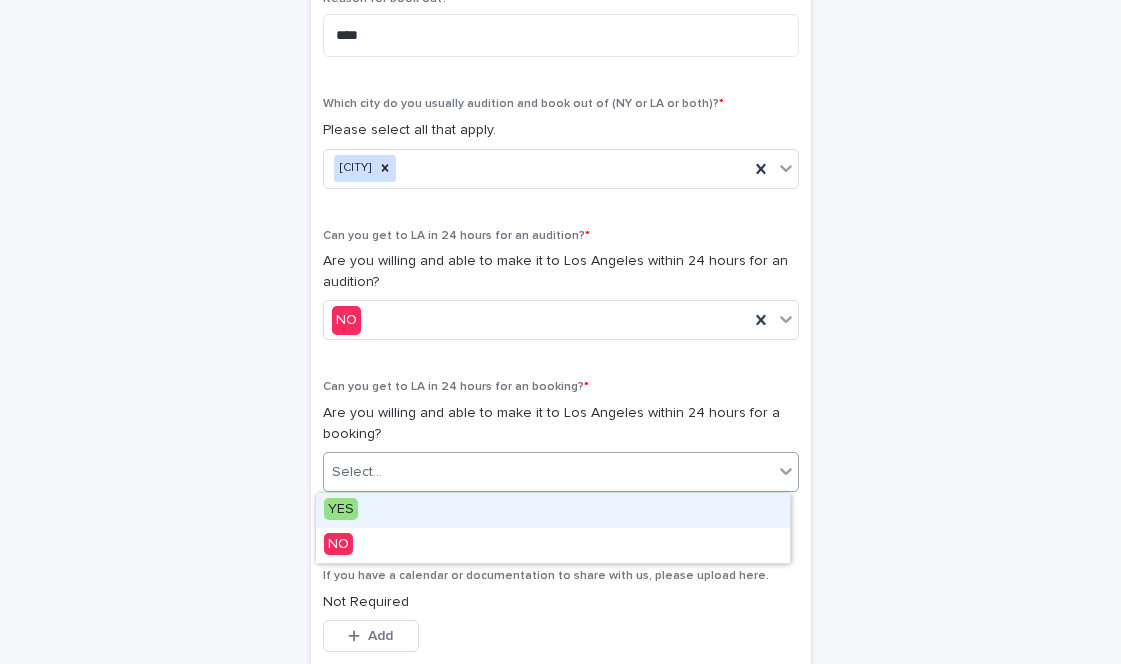 click on "Select..." at bounding box center [548, 472] 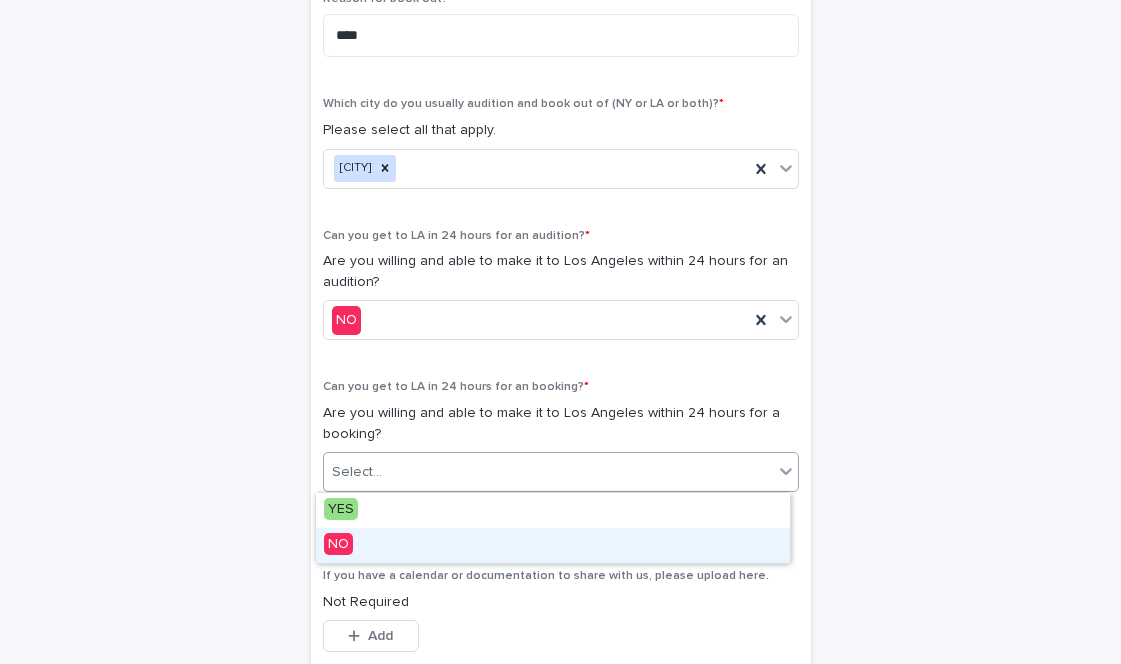 click on "NO" at bounding box center [338, 544] 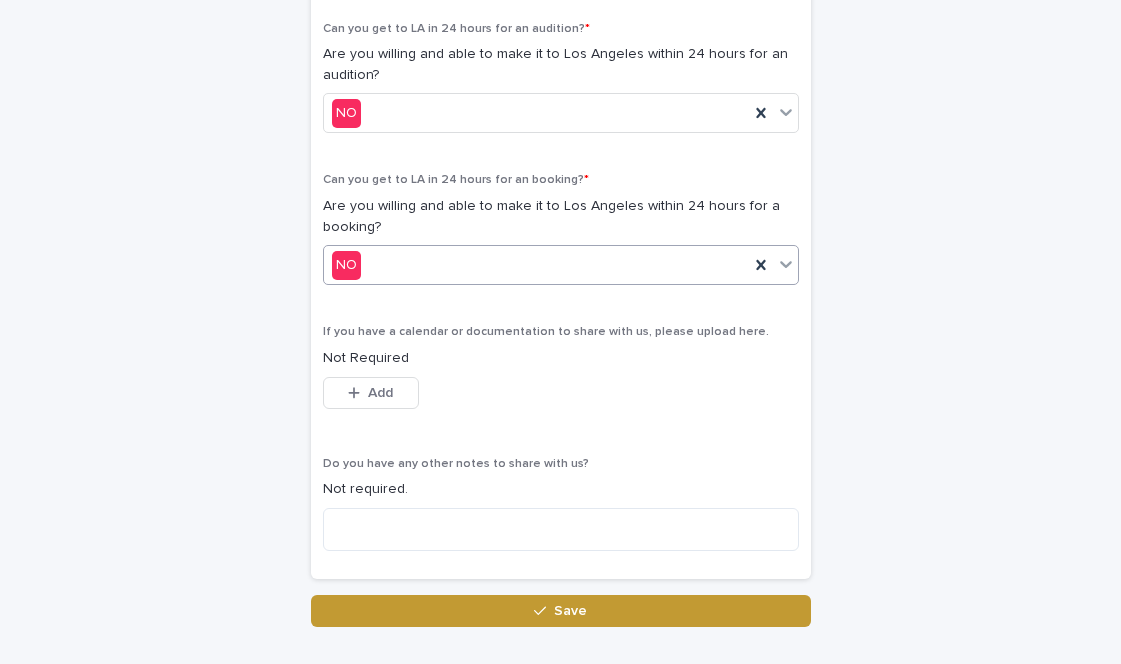 scroll, scrollTop: 1165, scrollLeft: 0, axis: vertical 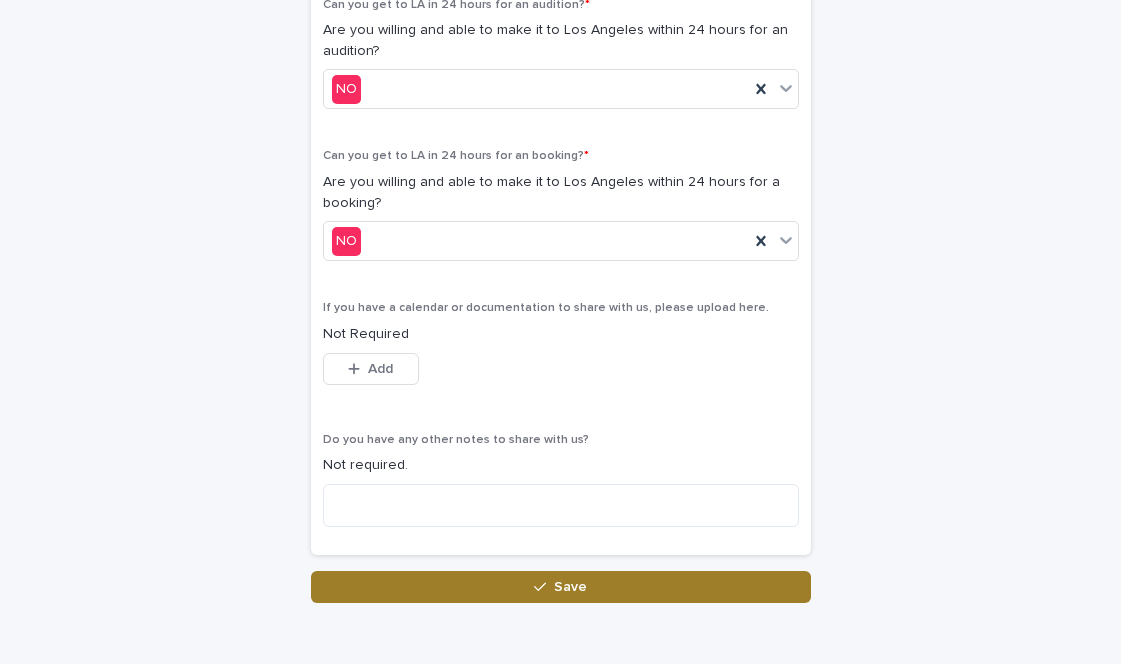 click on "Save" at bounding box center [561, 587] 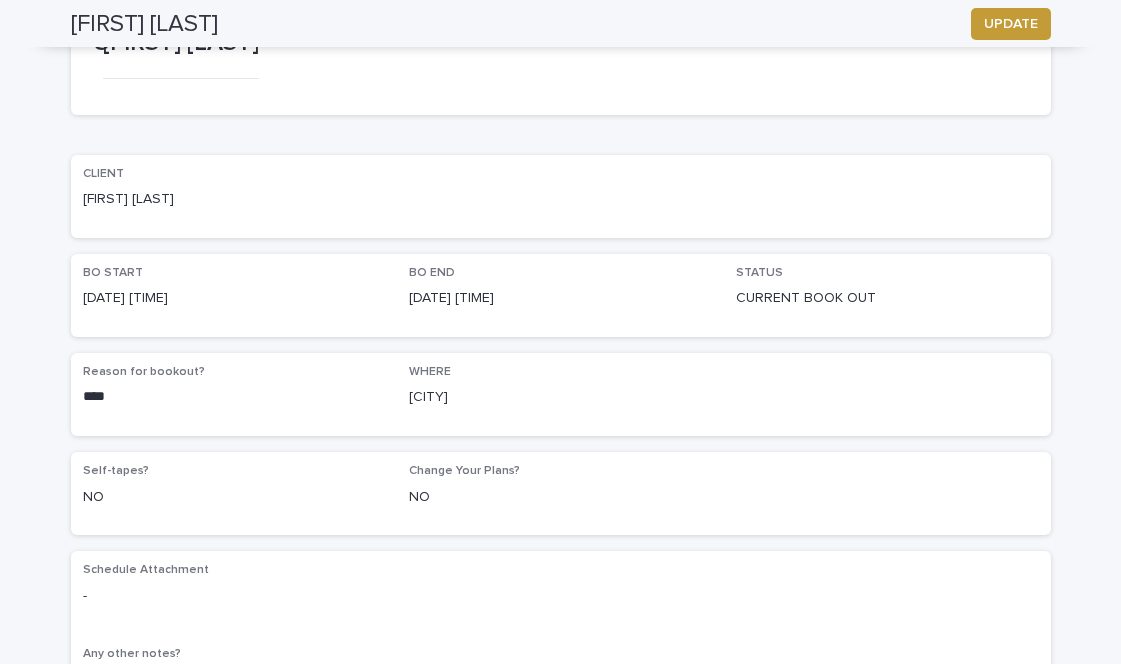 scroll, scrollTop: 0, scrollLeft: 0, axis: both 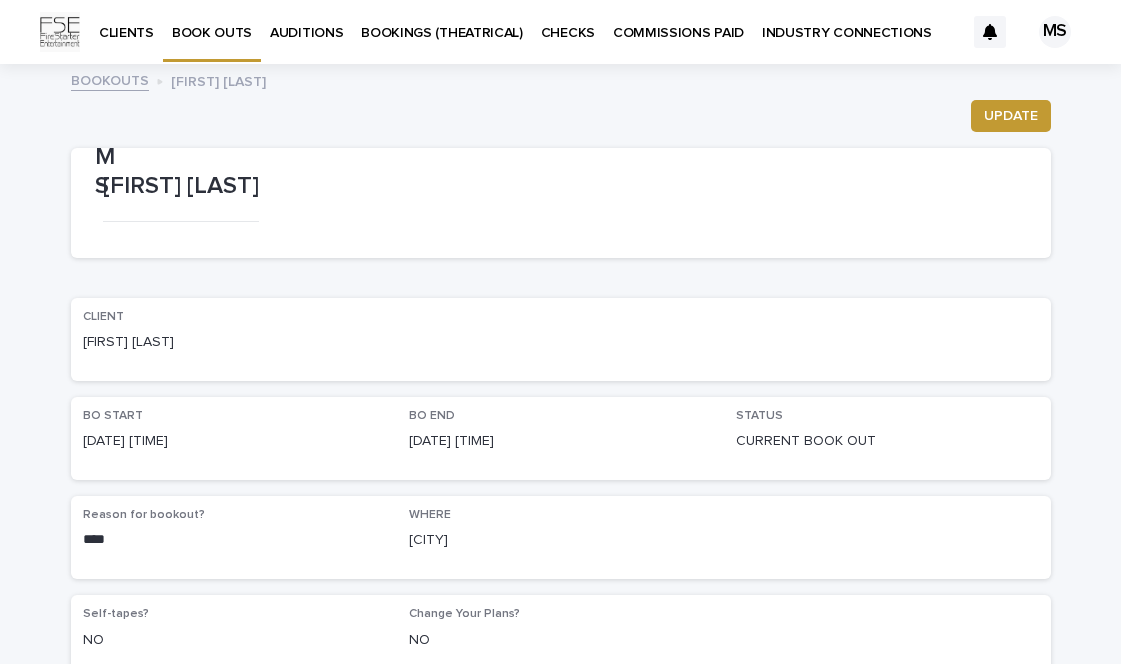 click on "[DATE] [TIME]" at bounding box center (560, 441) 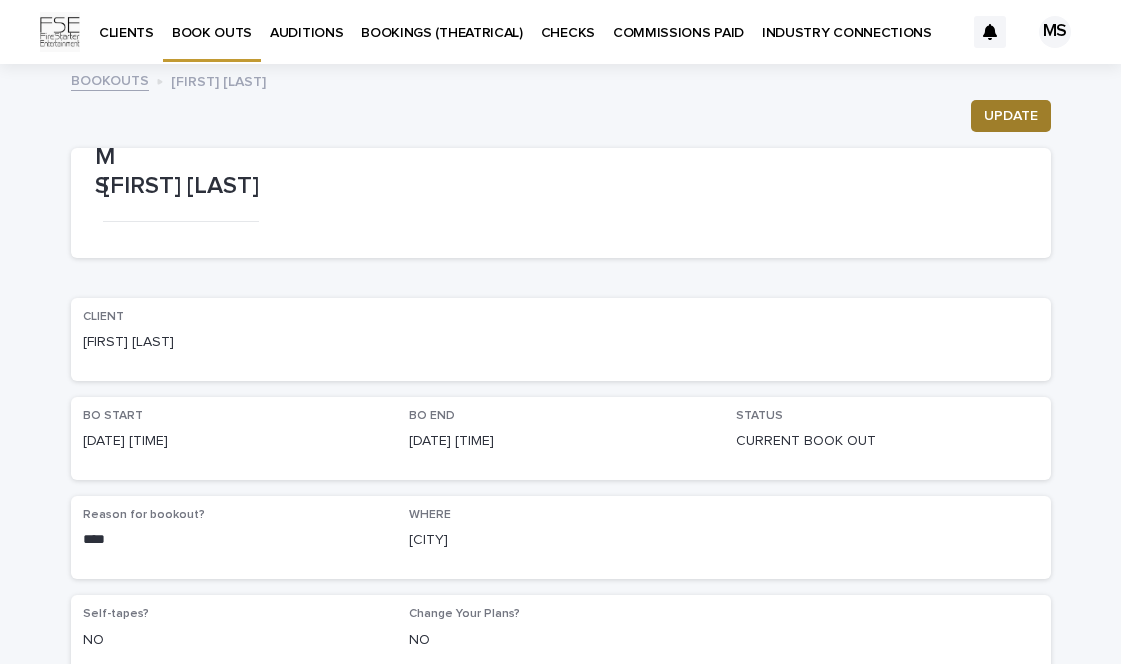 click on "UPDATE" at bounding box center [1011, 116] 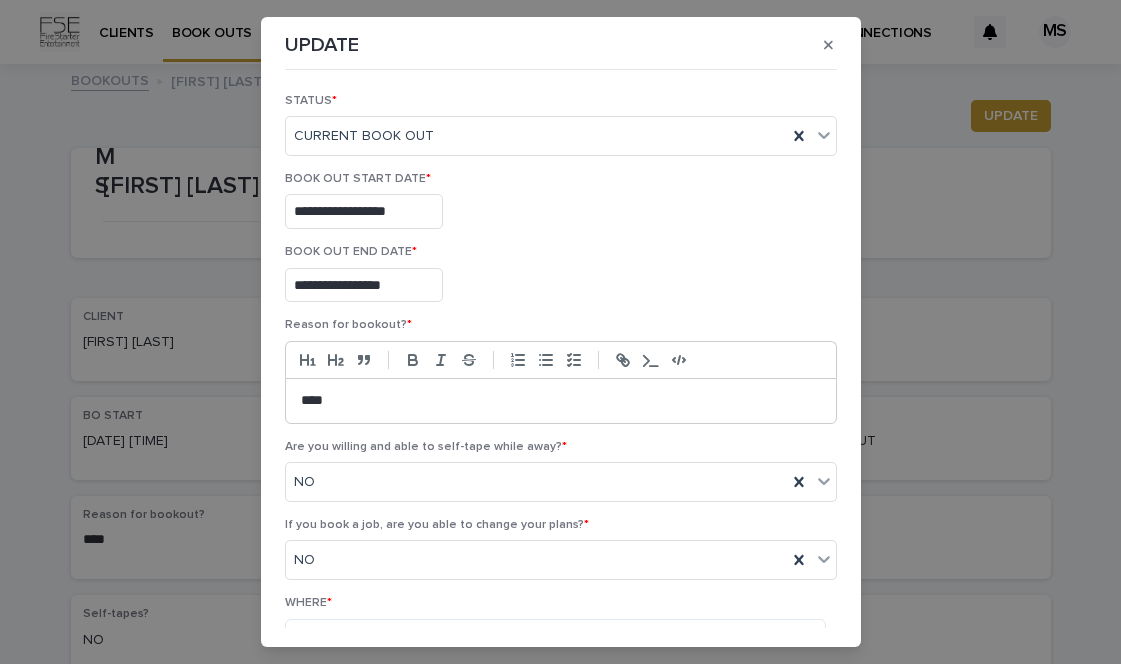 click on "**********" at bounding box center (364, 285) 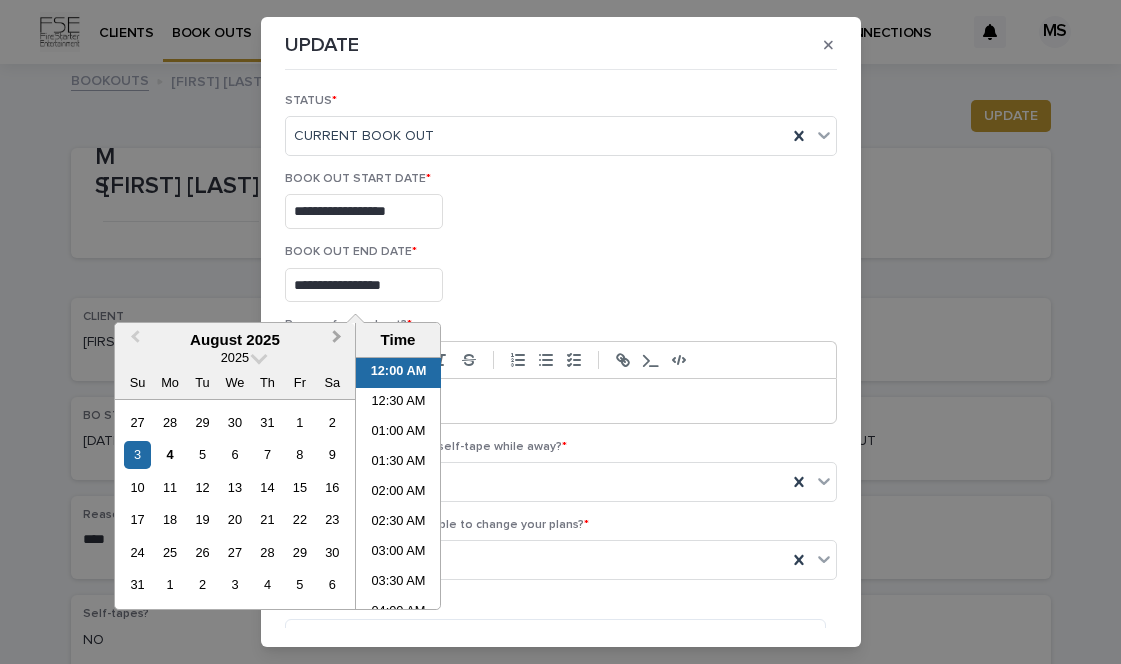 click on "Next Month" at bounding box center [337, 339] 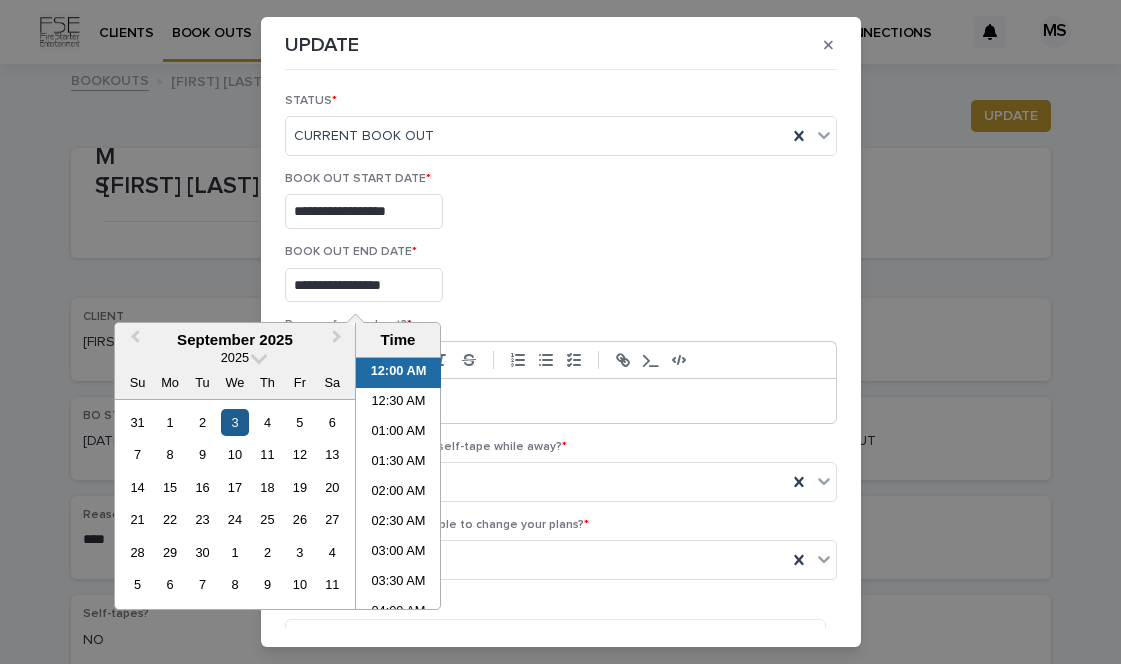click on "3" at bounding box center (234, 422) 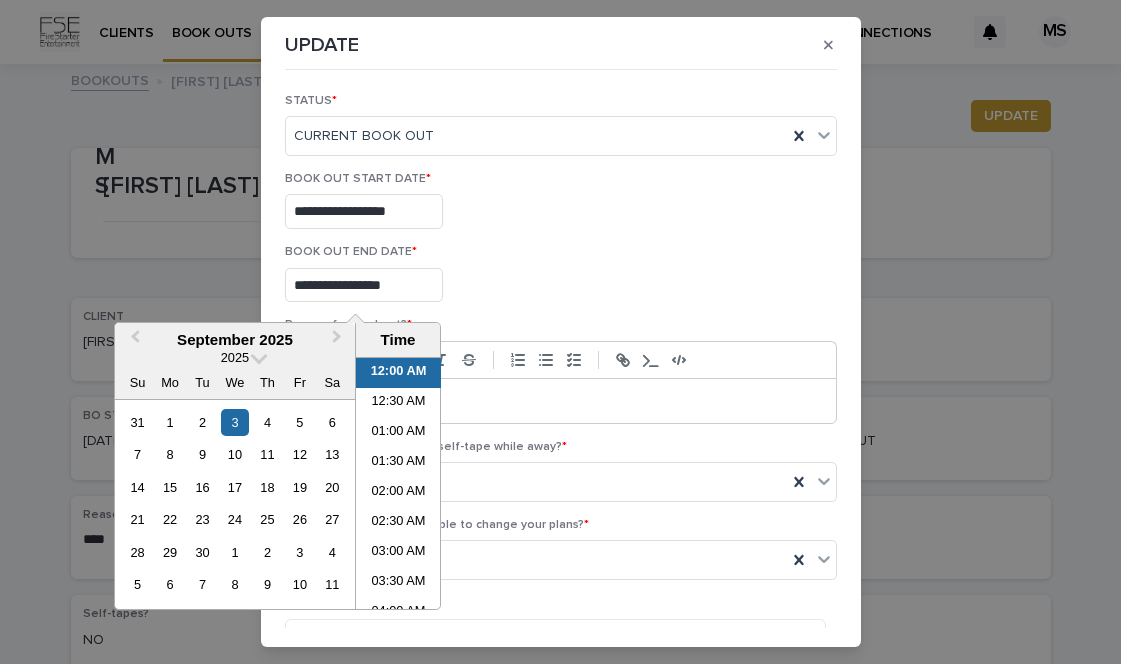 click on "12:00 AM" at bounding box center [398, 373] 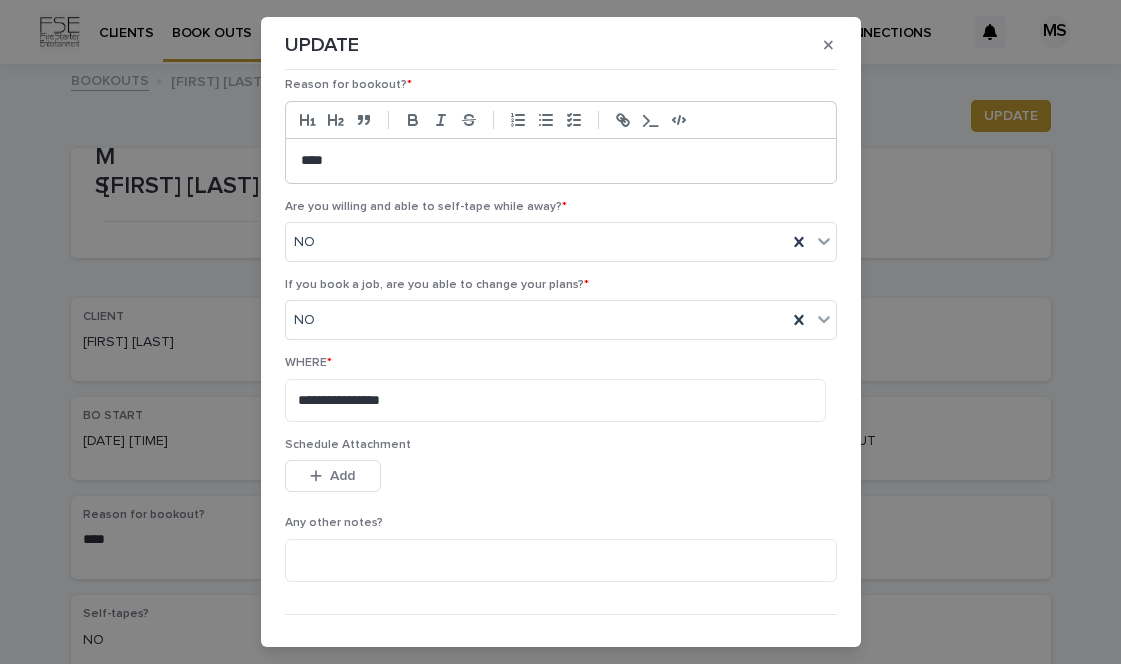 scroll, scrollTop: 279, scrollLeft: 0, axis: vertical 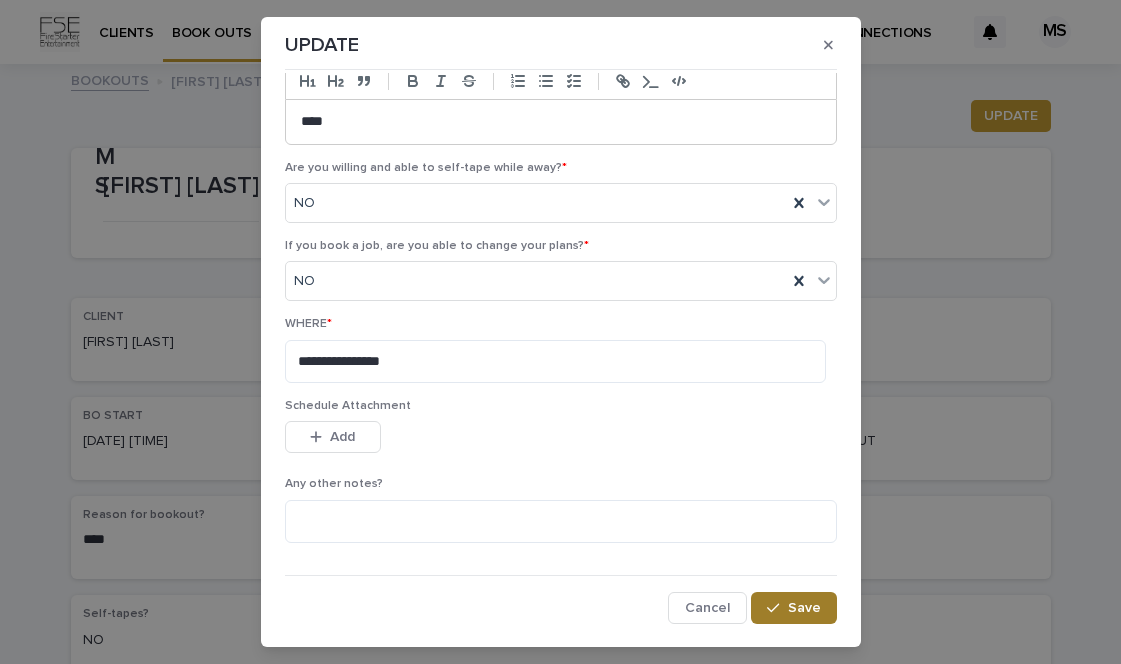 click on "Save" at bounding box center [793, 608] 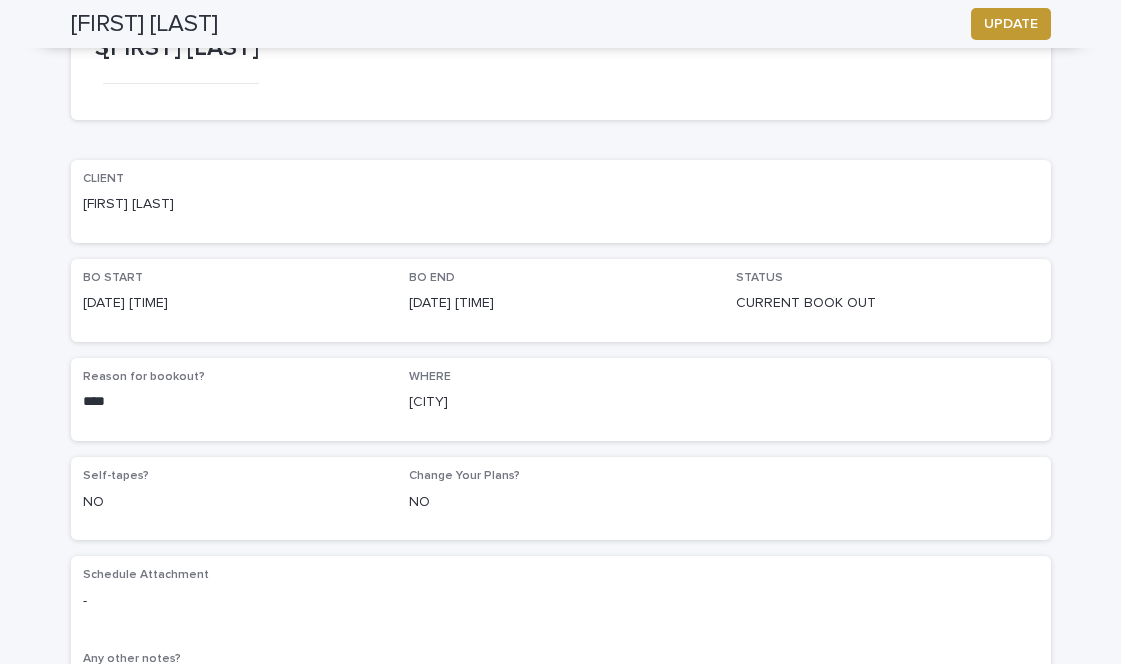 scroll, scrollTop: 0, scrollLeft: 0, axis: both 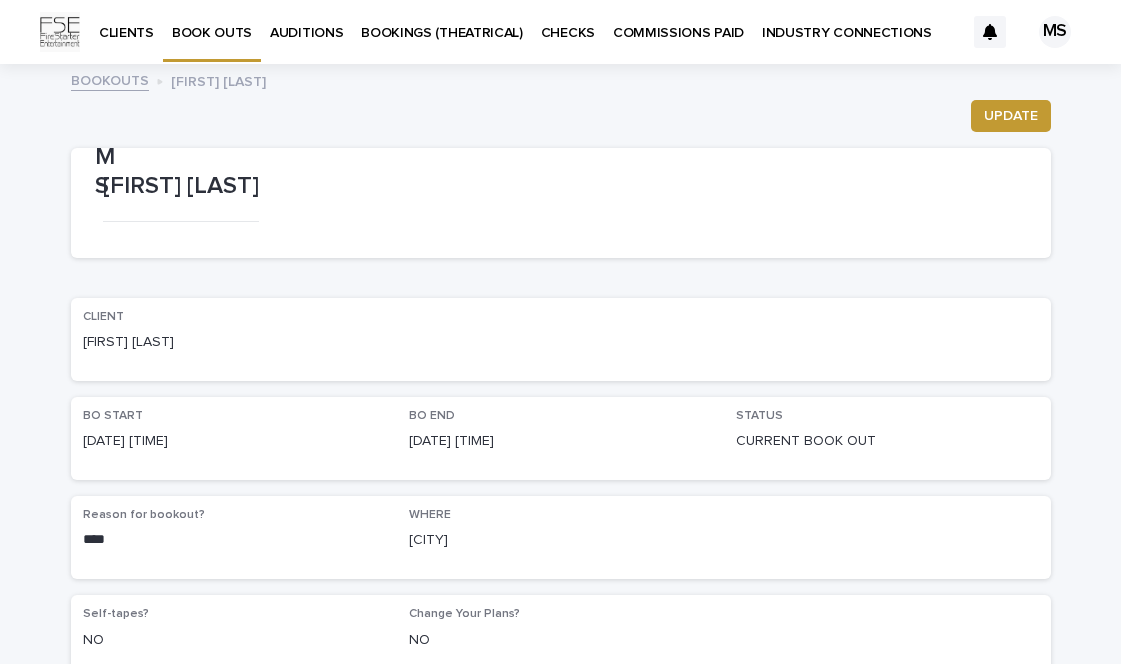 click on "BOOK OUTS" at bounding box center [212, 21] 